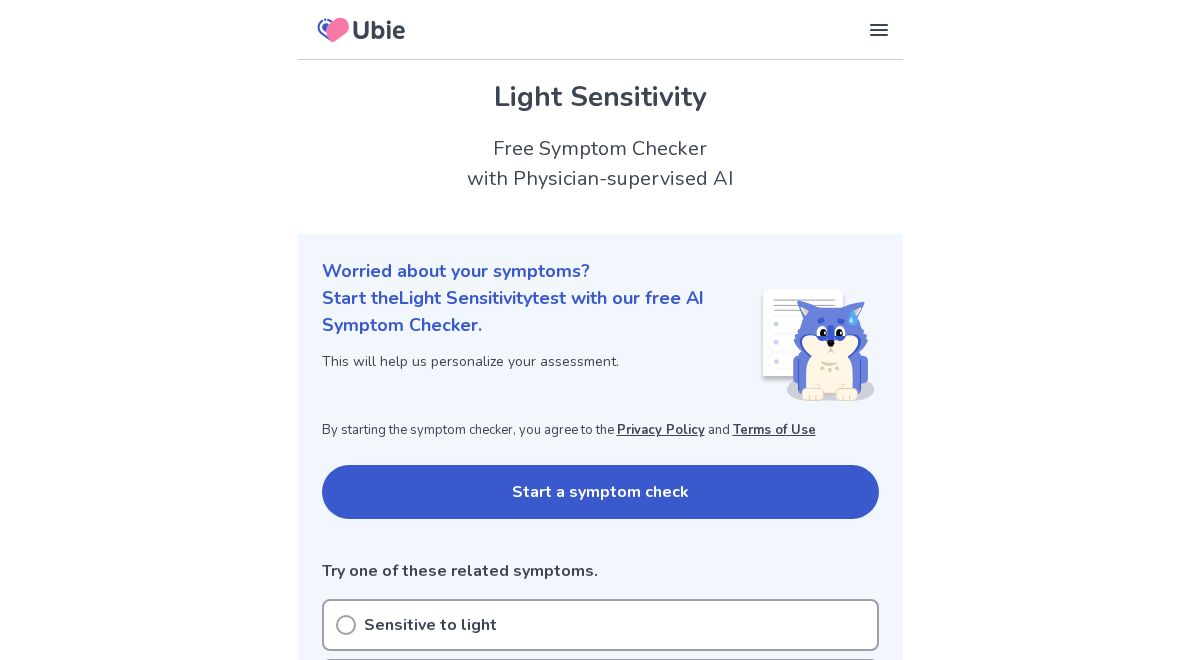 scroll, scrollTop: 0, scrollLeft: 0, axis: both 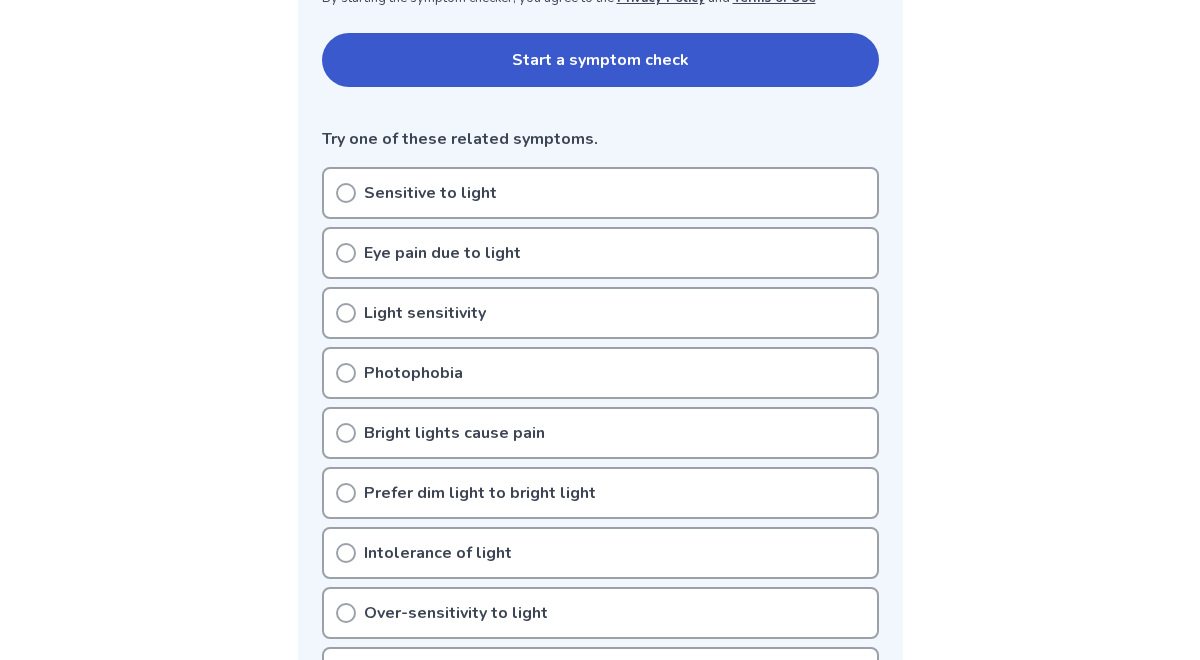 click on "Sensitive to light" at bounding box center [600, 193] 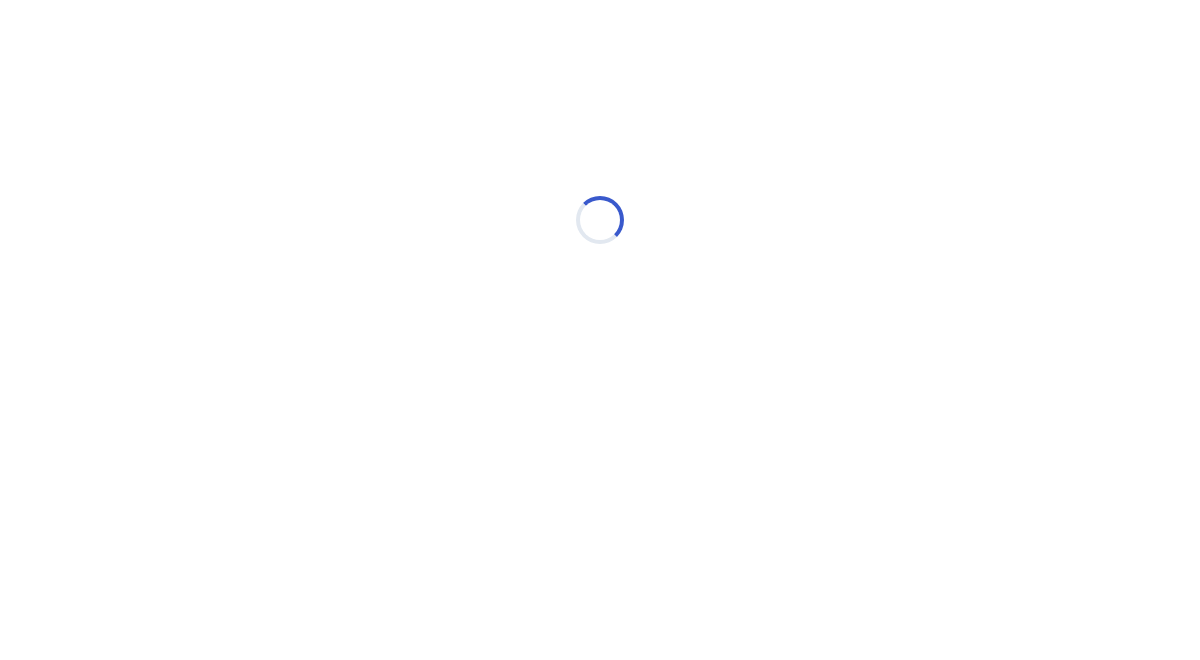 scroll, scrollTop: 0, scrollLeft: 0, axis: both 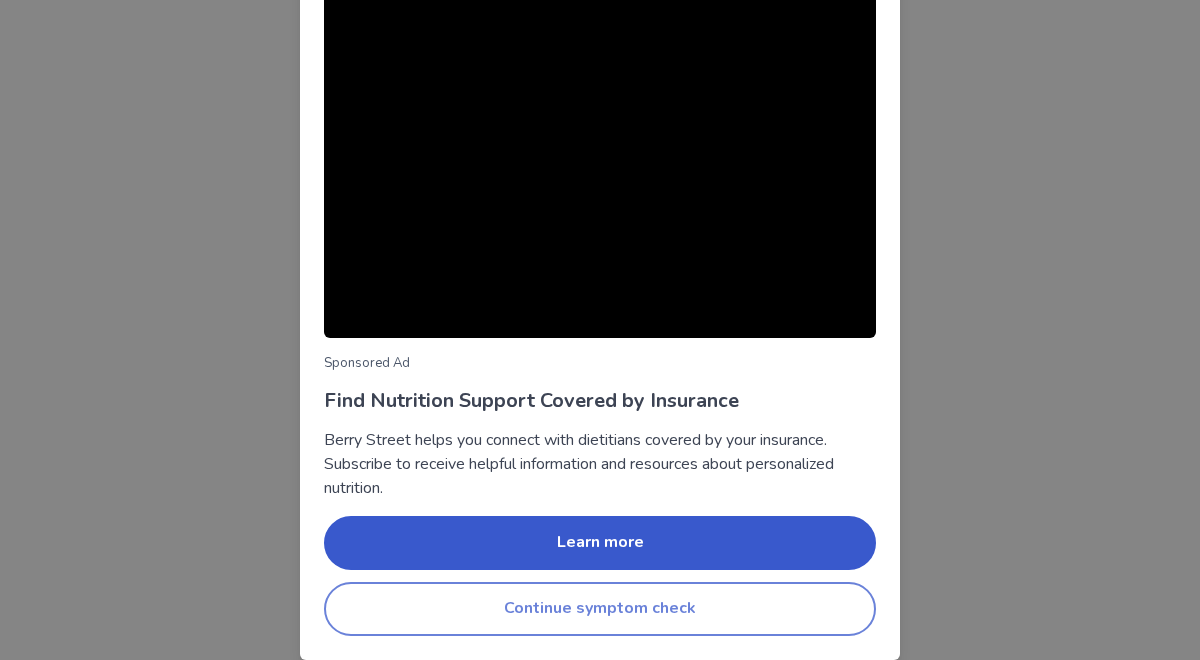 click on "Continue symptom check" at bounding box center [600, 609] 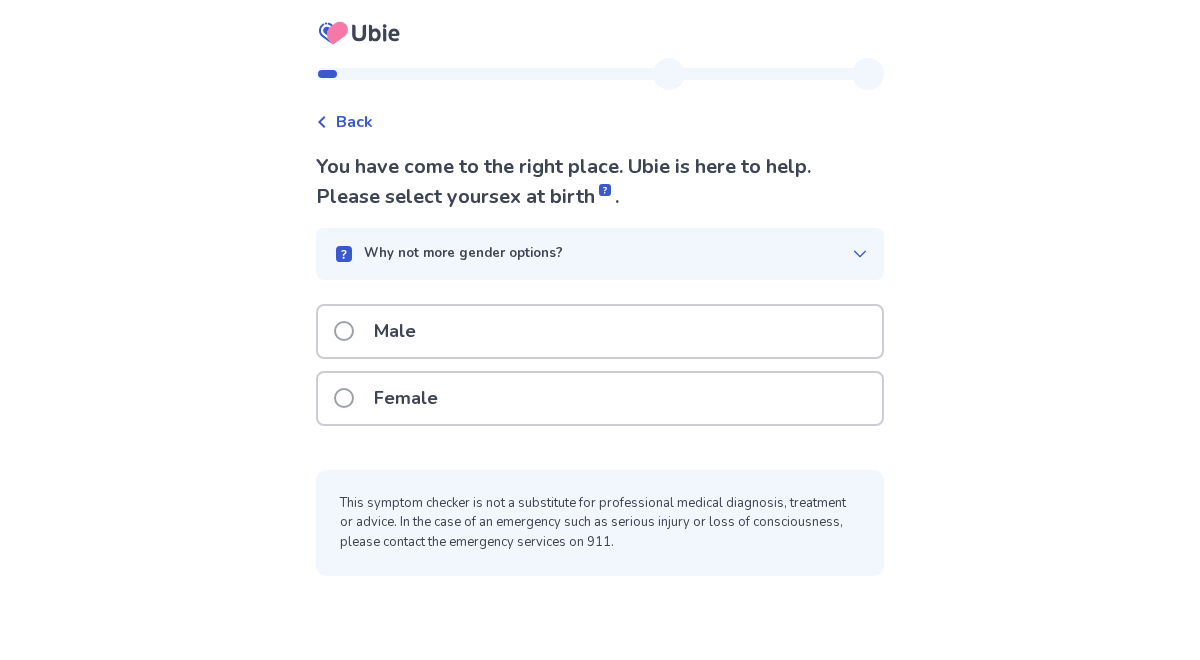 click on "Female" at bounding box center [392, 398] 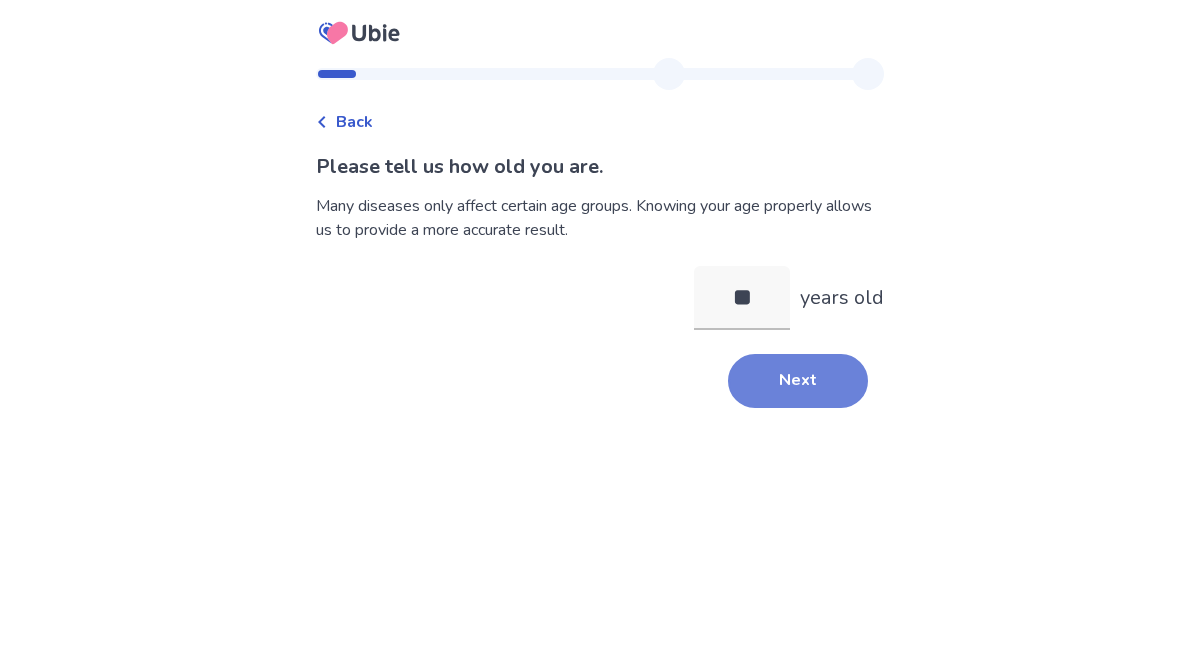 type on "**" 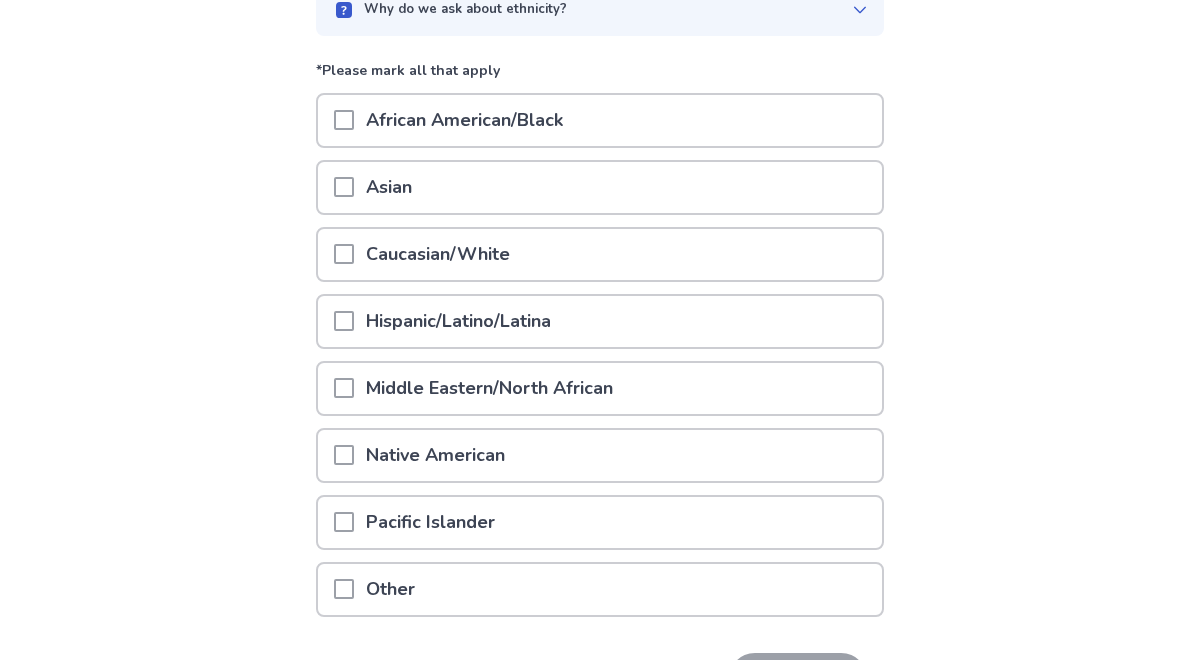 scroll, scrollTop: 215, scrollLeft: 0, axis: vertical 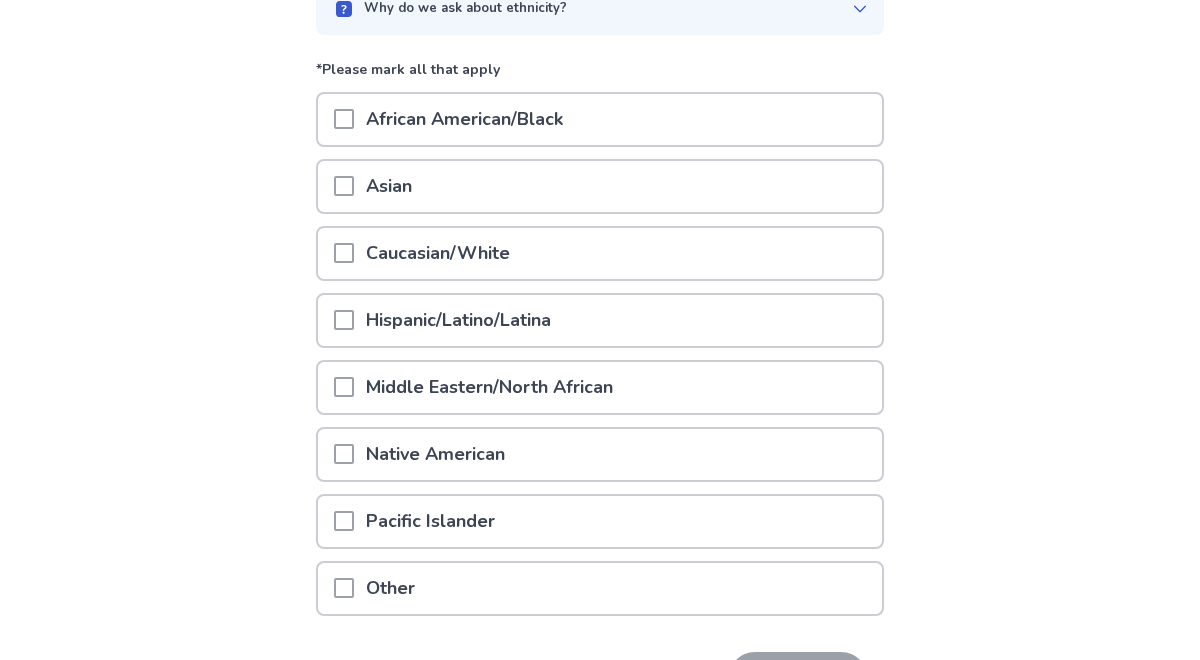 click on "Caucasian/White" at bounding box center (438, 253) 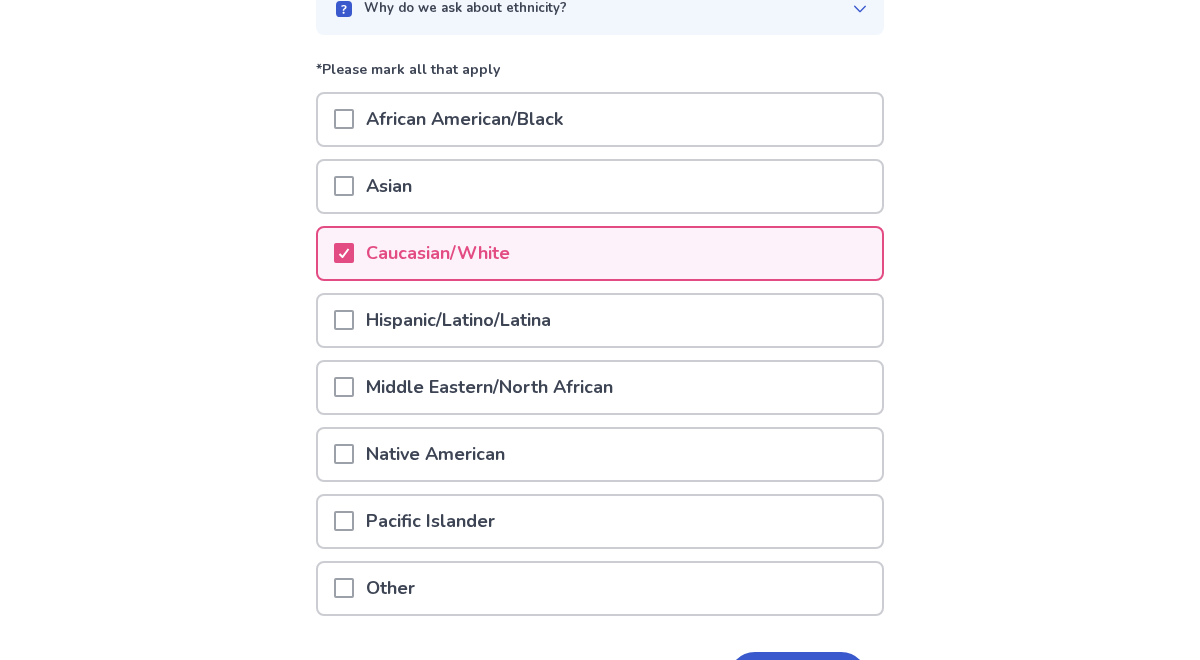 scroll, scrollTop: 348, scrollLeft: 0, axis: vertical 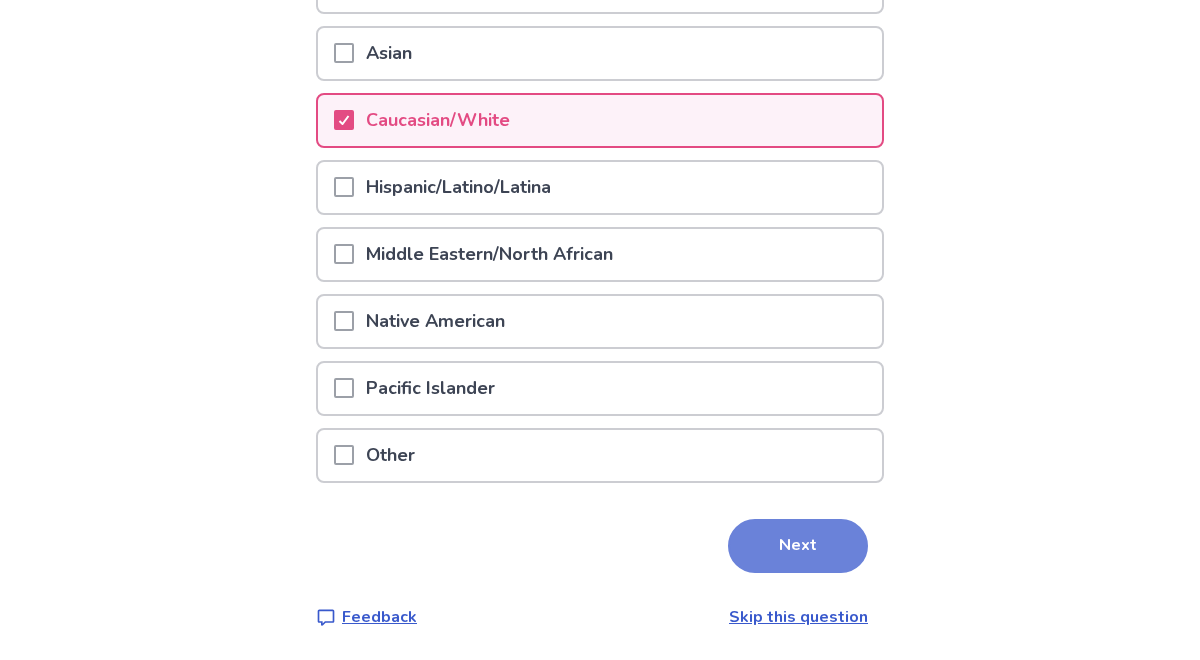 click on "Next" at bounding box center (798, 546) 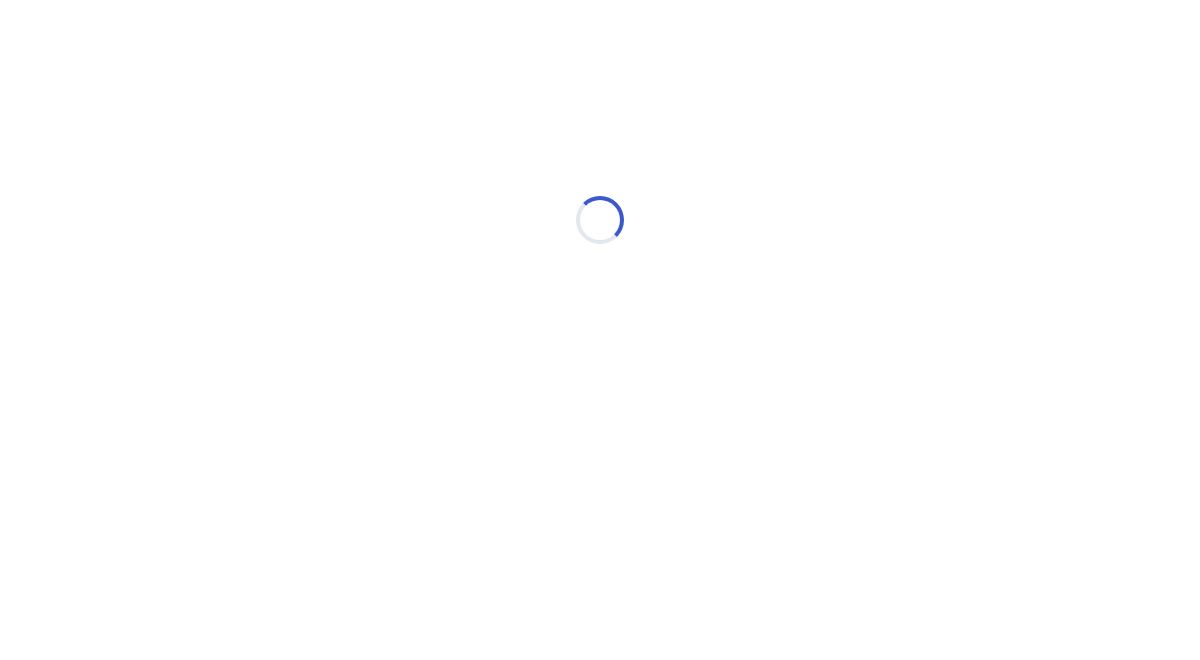 scroll, scrollTop: 0, scrollLeft: 0, axis: both 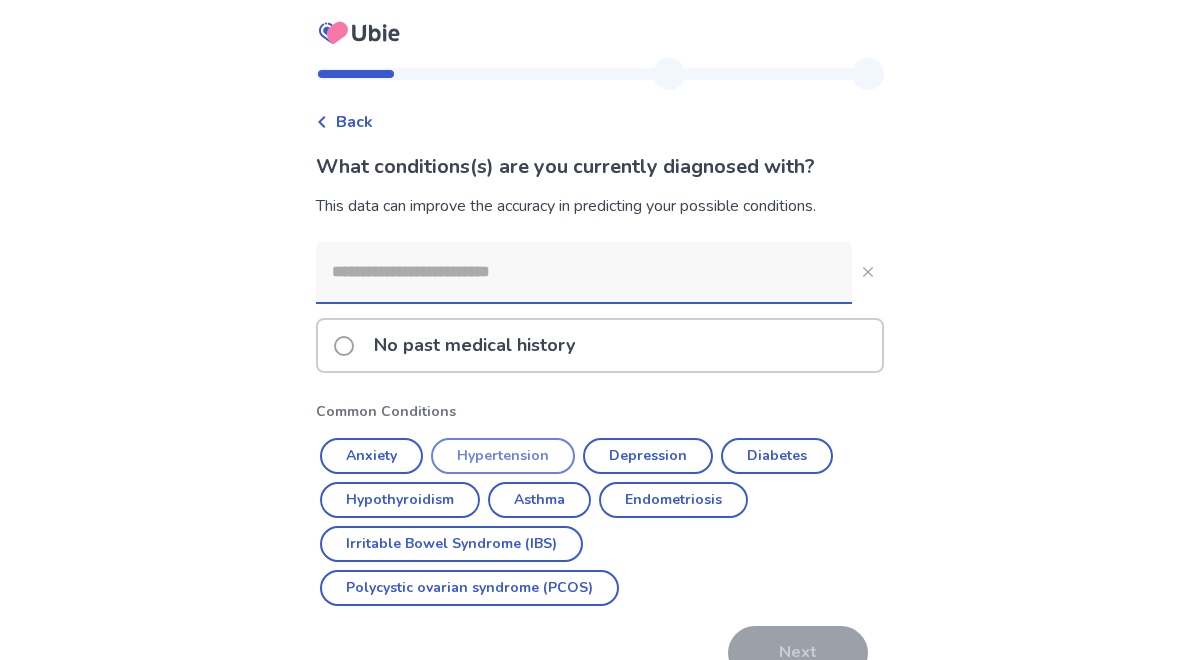 click on "Anxiety" at bounding box center (371, 456) 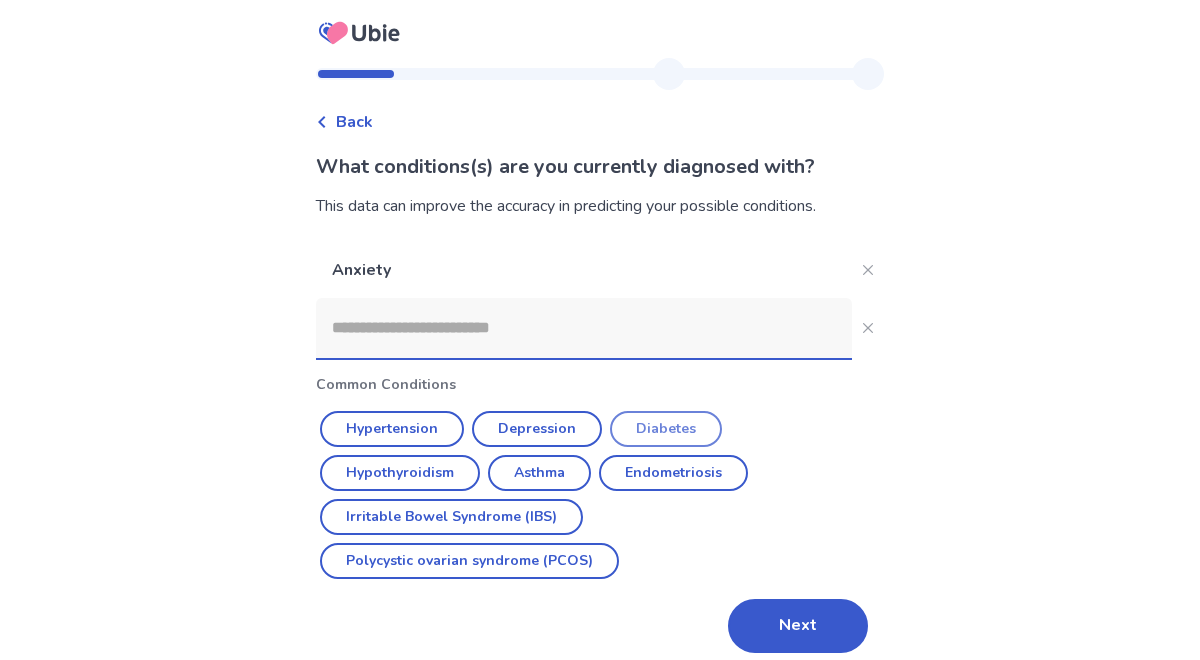 scroll, scrollTop: 17, scrollLeft: 0, axis: vertical 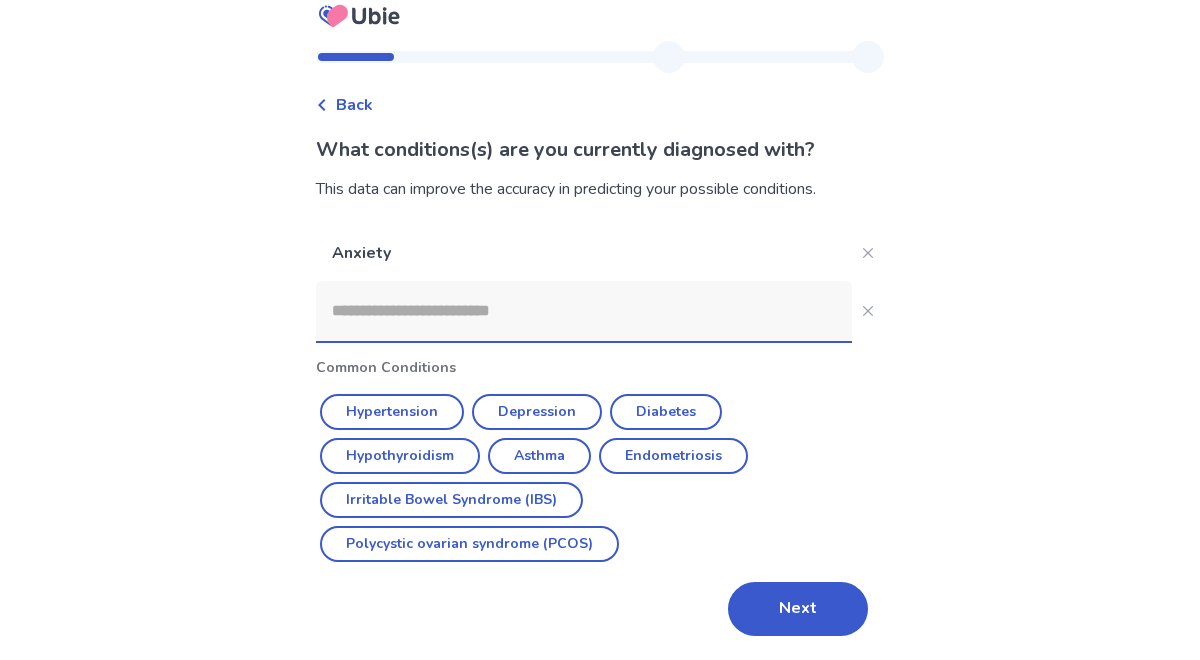 click at bounding box center [584, 311] 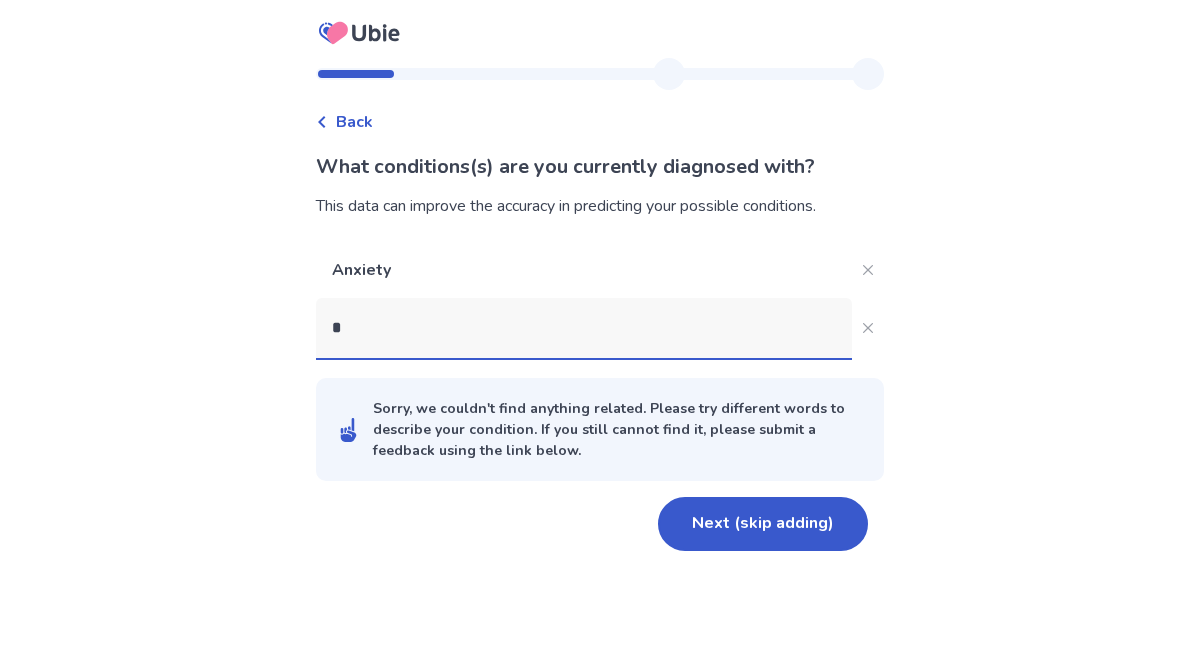 scroll, scrollTop: 0, scrollLeft: 0, axis: both 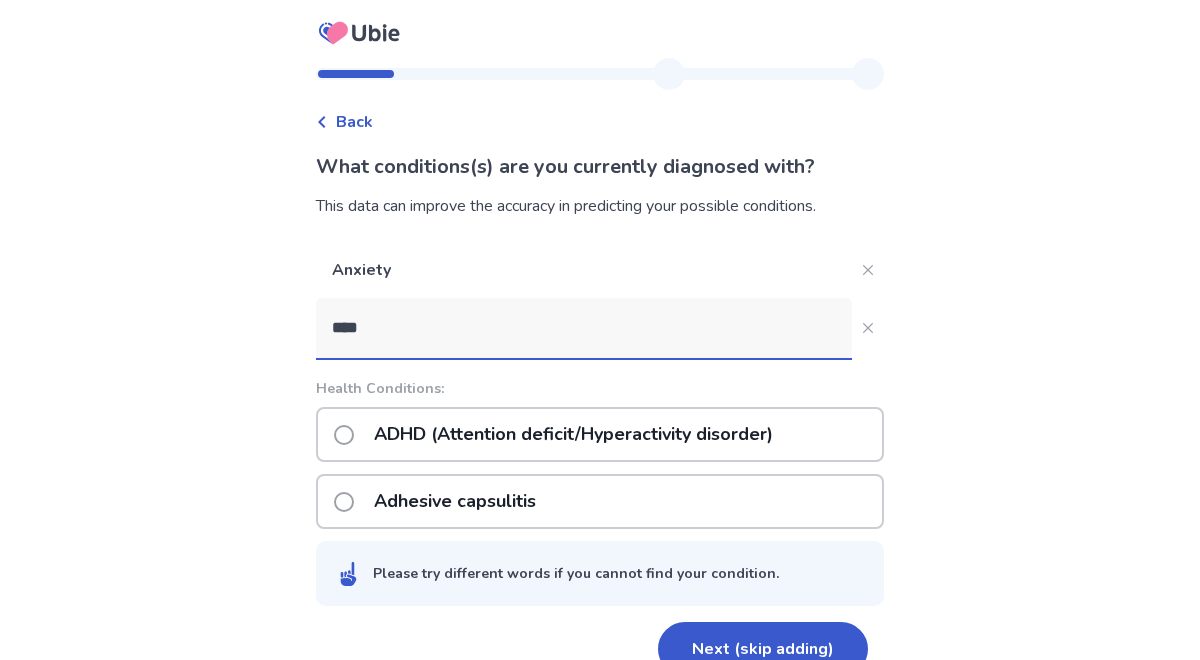 type on "****" 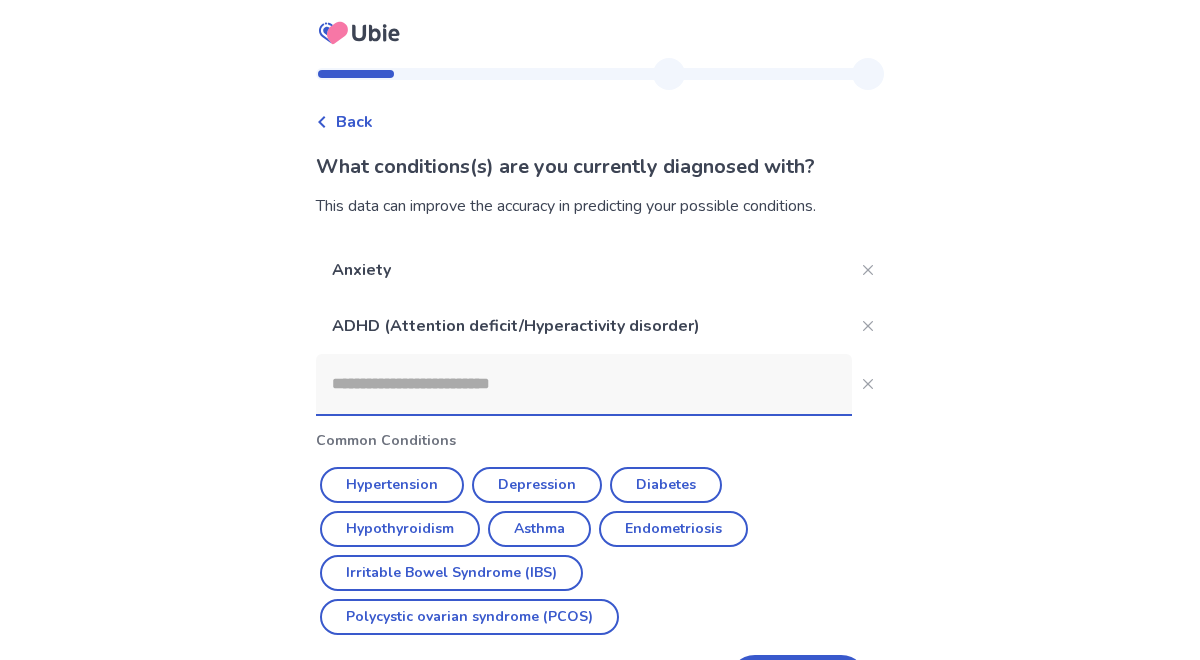 click at bounding box center (584, 384) 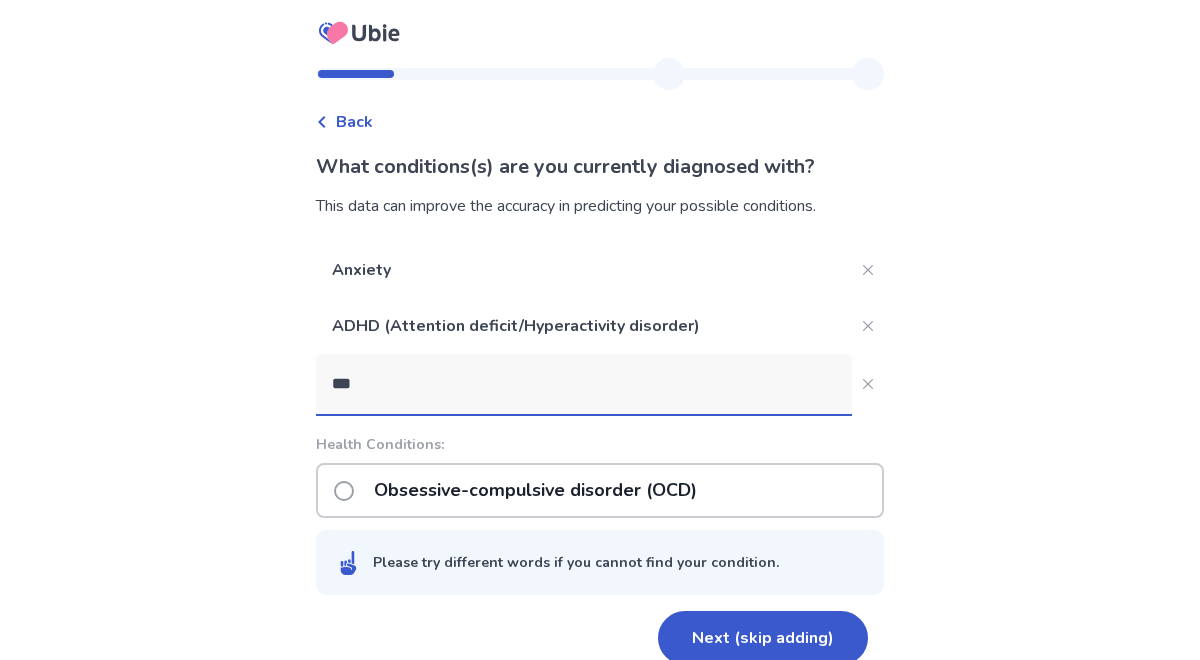 type on "***" 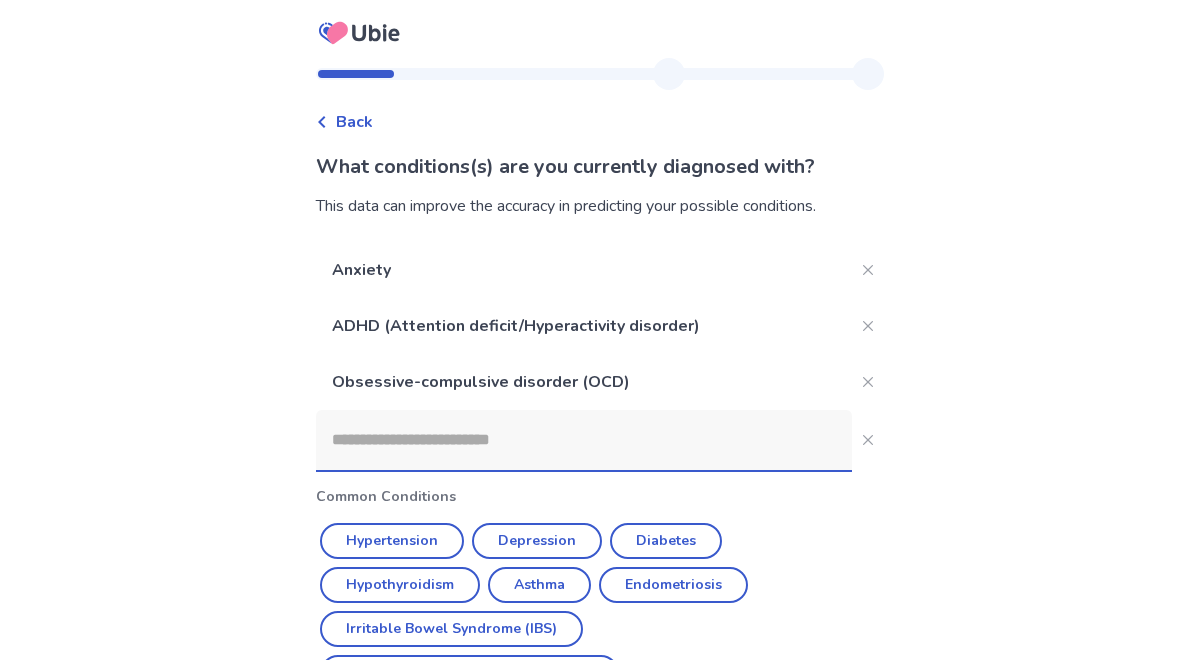 scroll, scrollTop: 129, scrollLeft: 0, axis: vertical 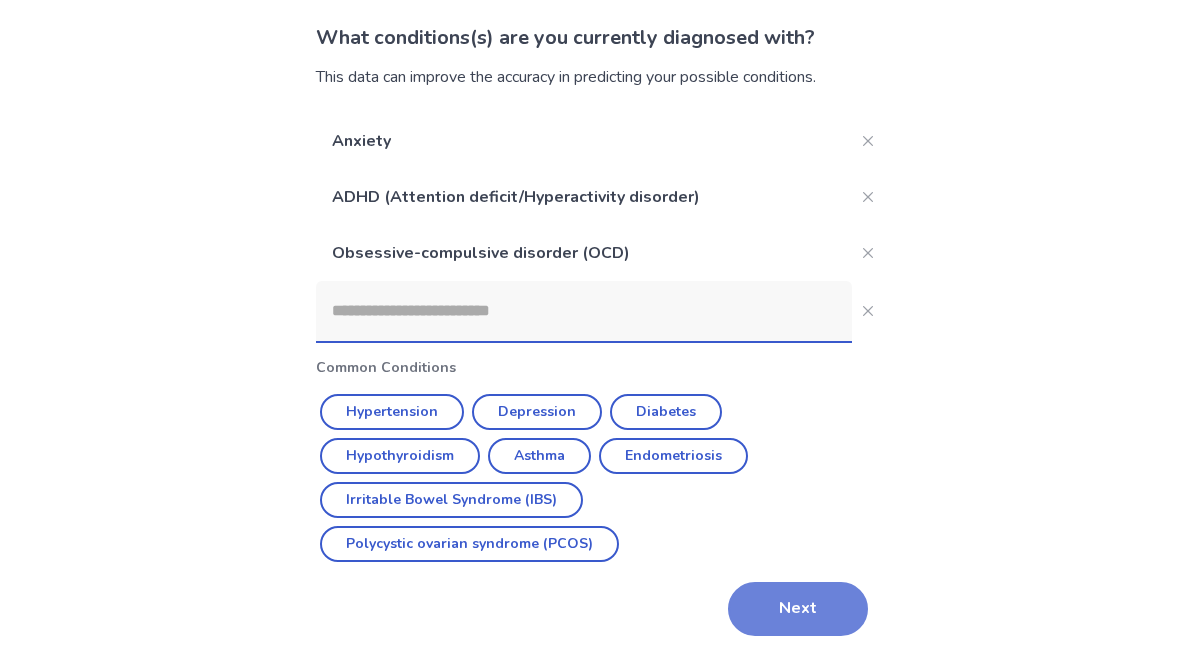 click on "Next" at bounding box center [798, 609] 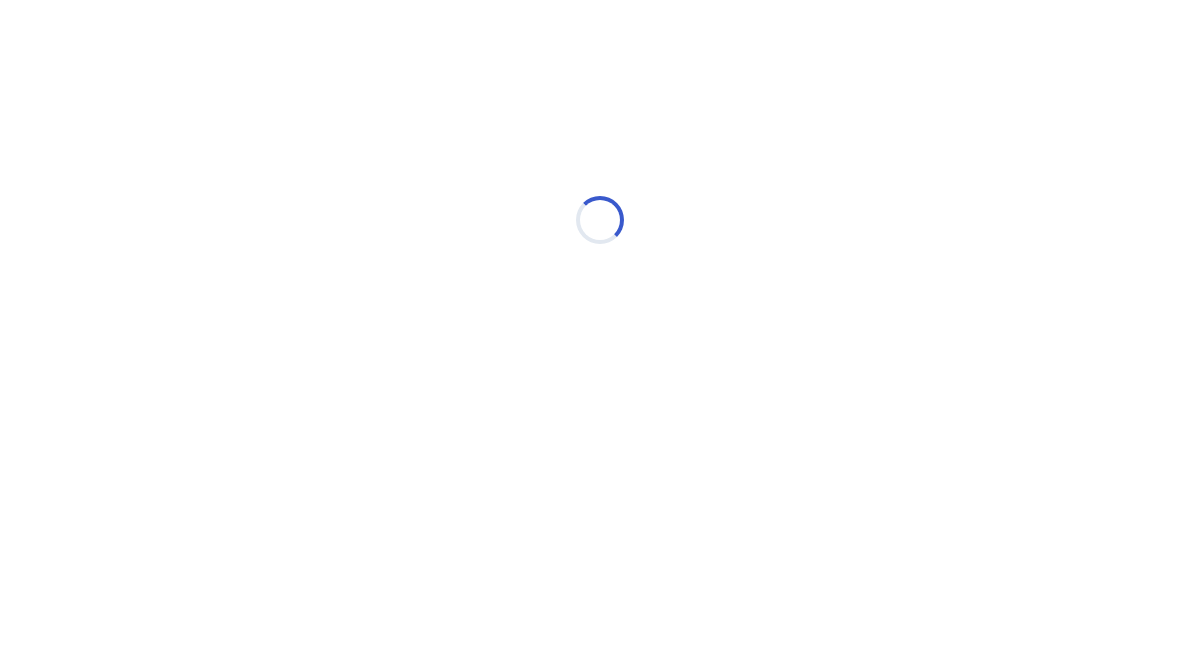 scroll, scrollTop: 0, scrollLeft: 0, axis: both 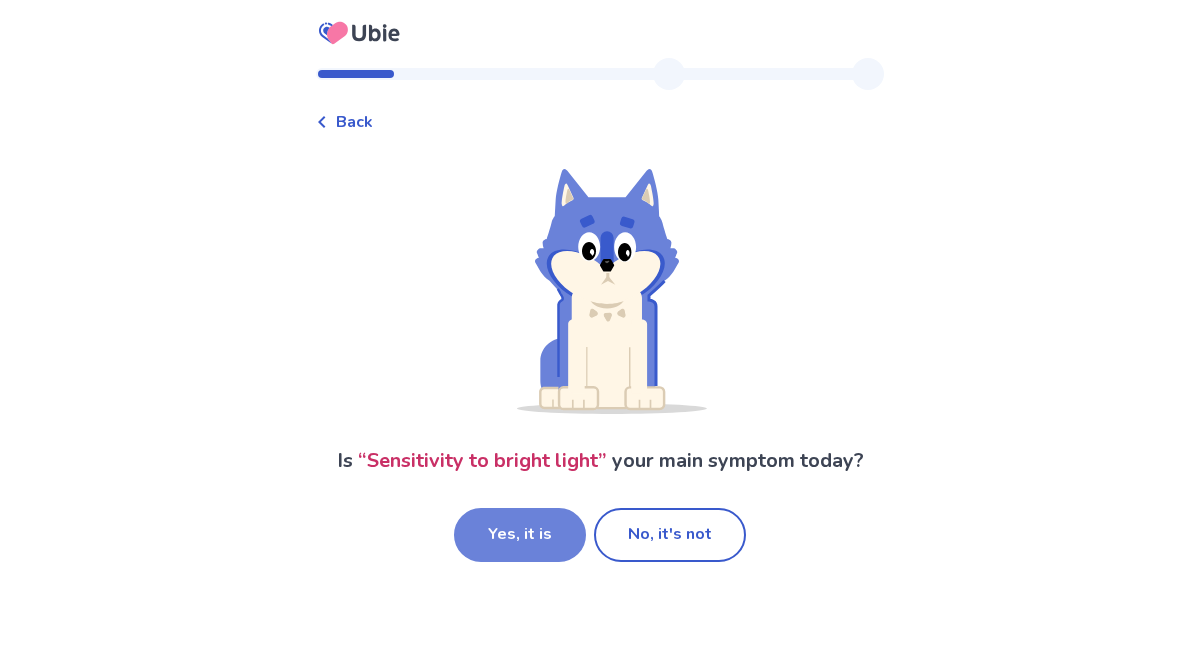click on "Yes, it is" at bounding box center [520, 535] 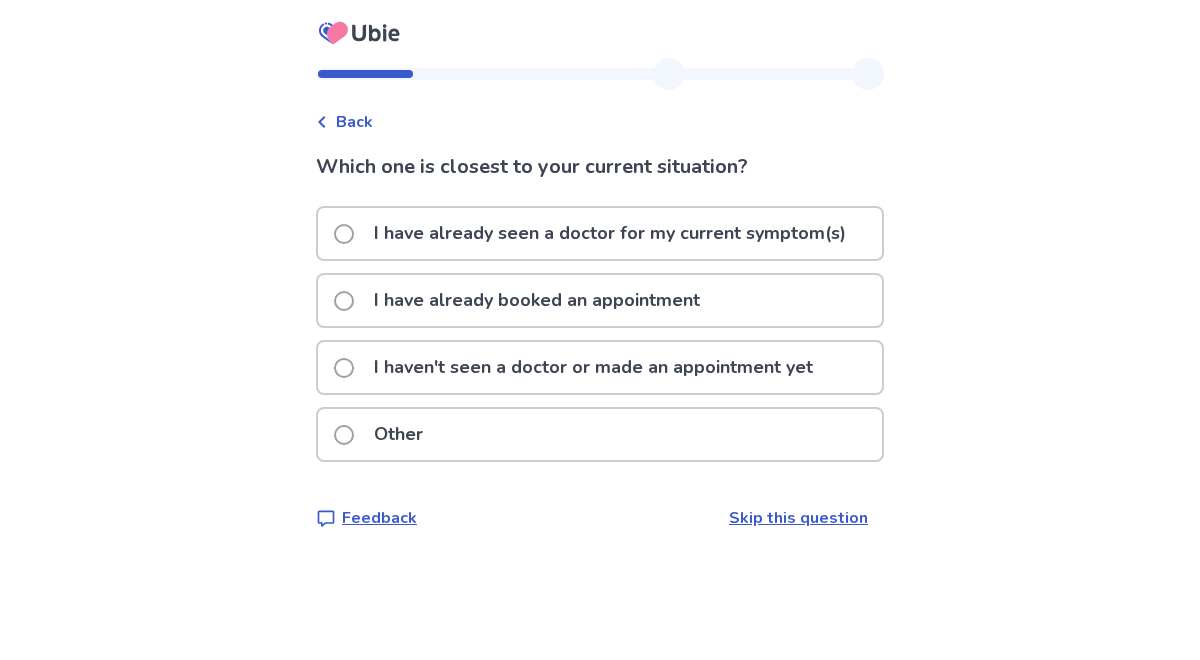 click on "I haven't seen a doctor or made an appointment yet" at bounding box center [593, 367] 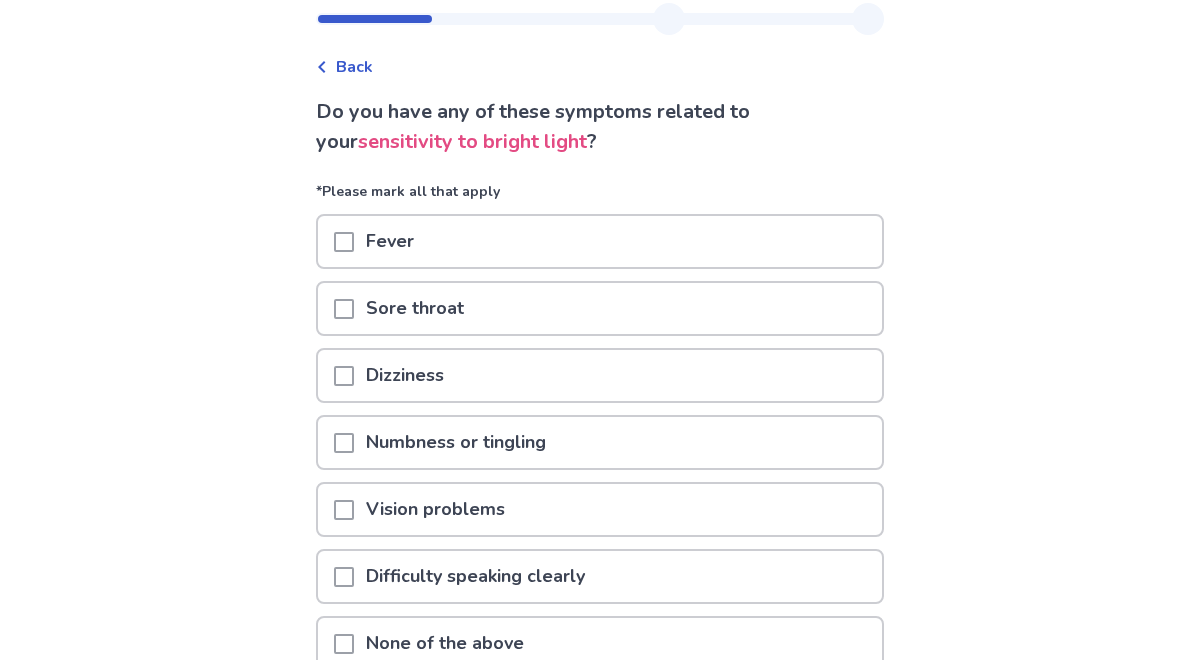 scroll, scrollTop: 97, scrollLeft: 0, axis: vertical 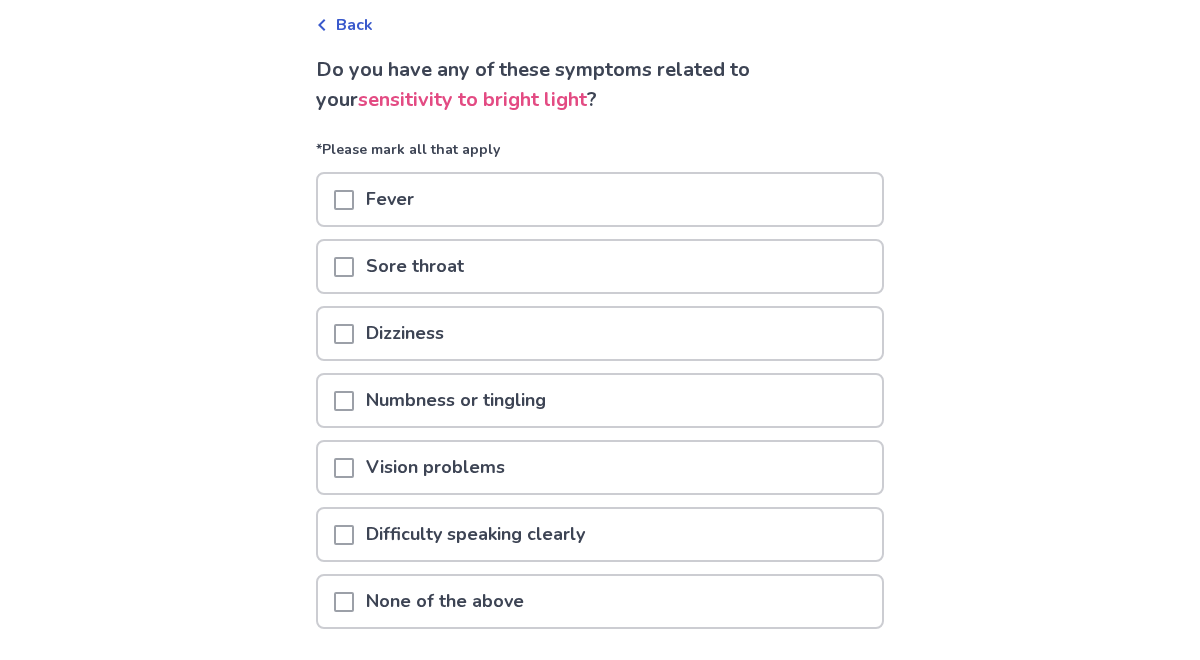 click at bounding box center (344, 334) 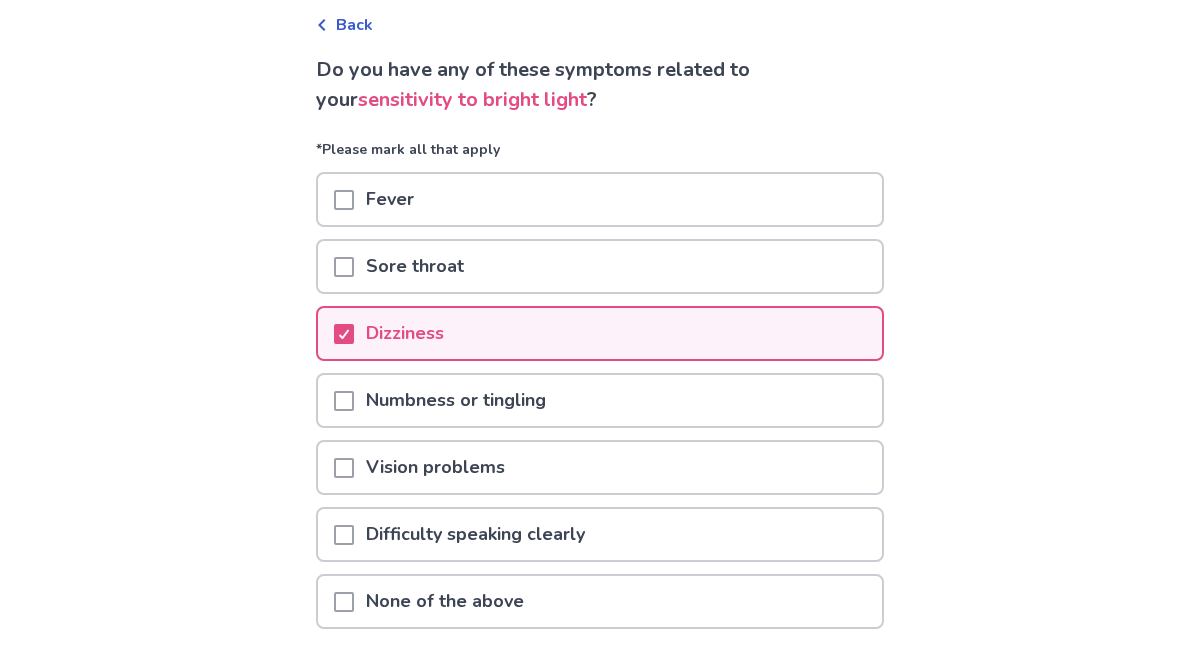 scroll, scrollTop: 155, scrollLeft: 0, axis: vertical 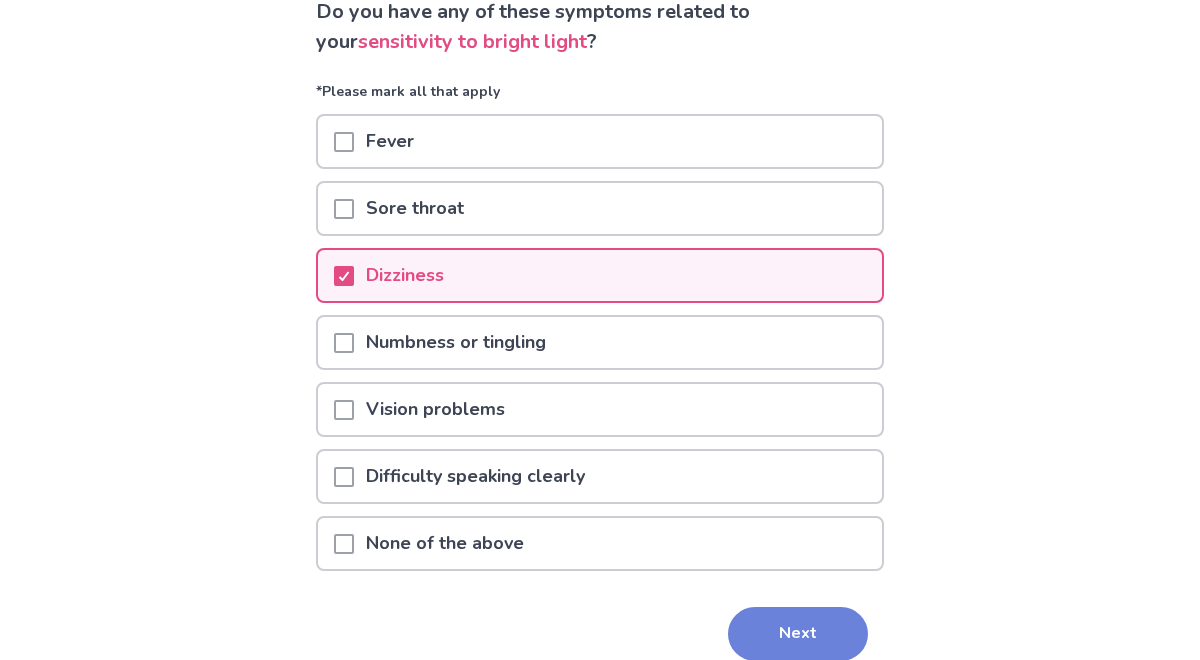 click on "Next" at bounding box center [798, 634] 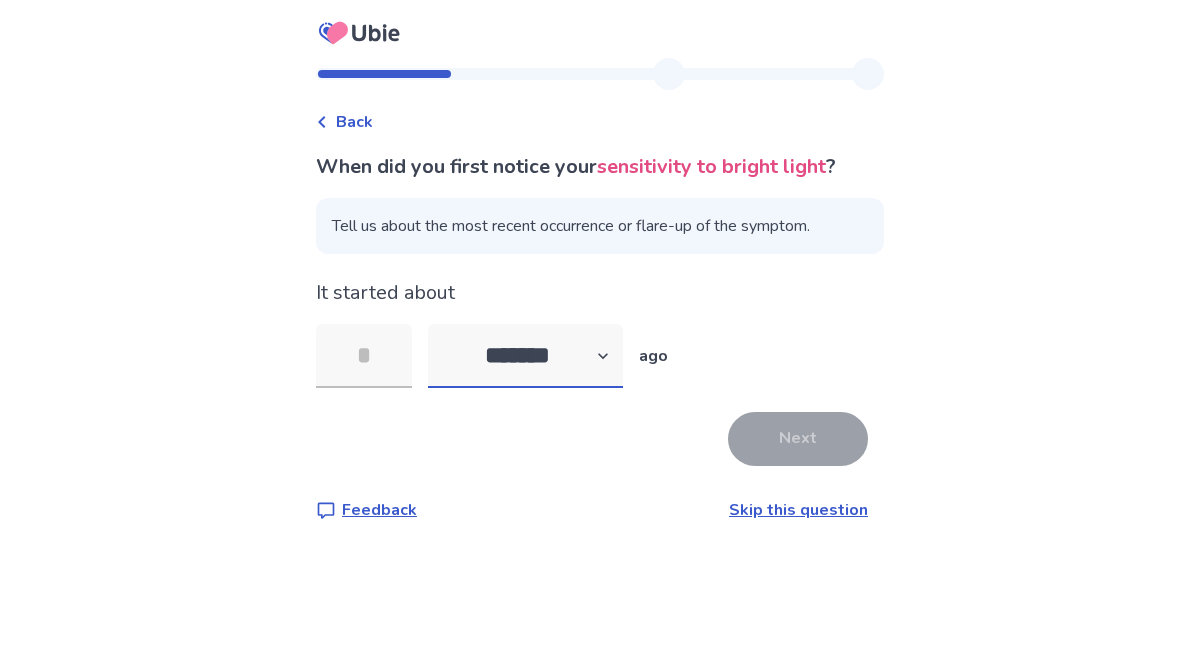 click on "******* ****** ******* ******** *******" at bounding box center (525, 356) 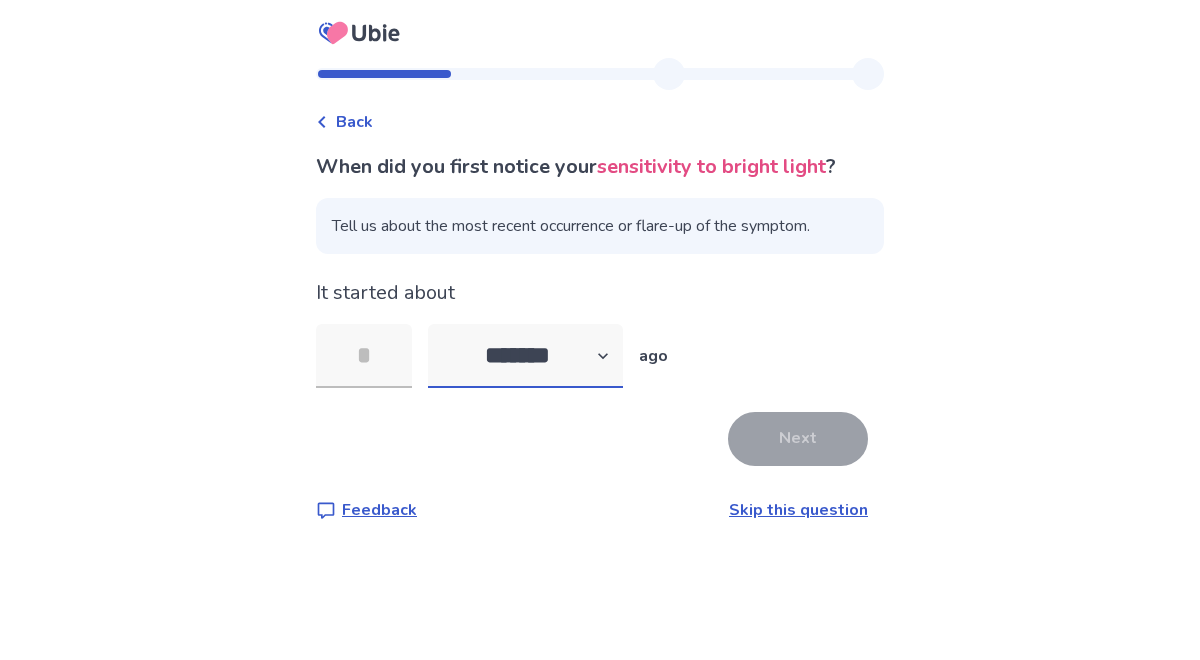 select on "*" 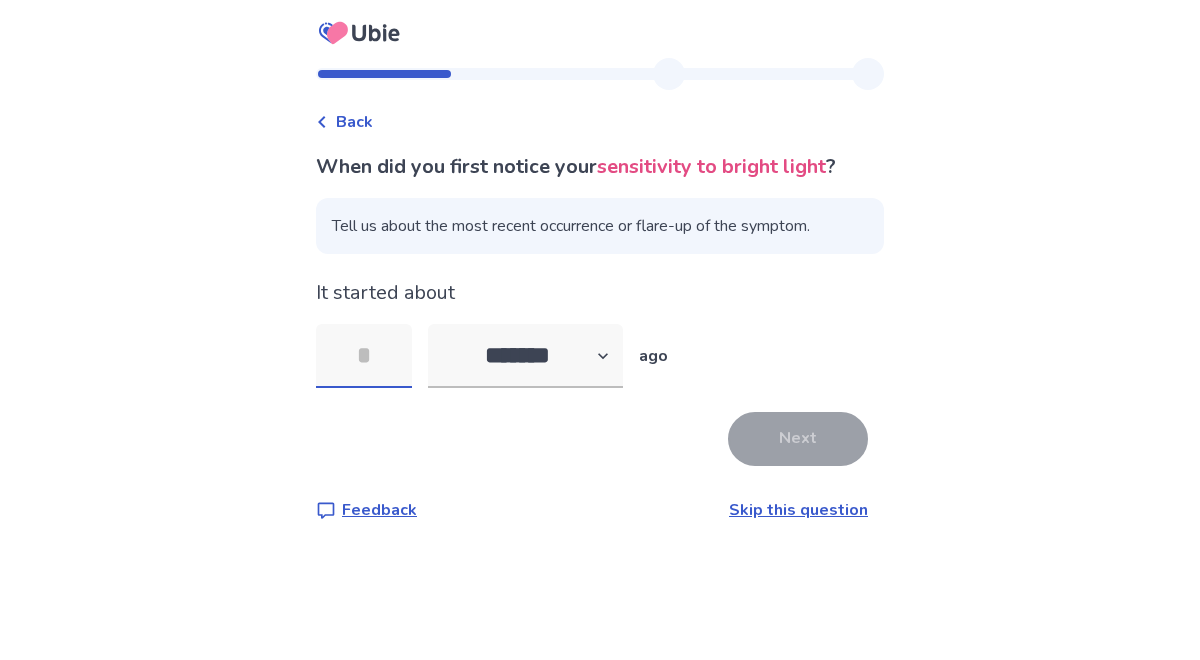 click at bounding box center [364, 356] 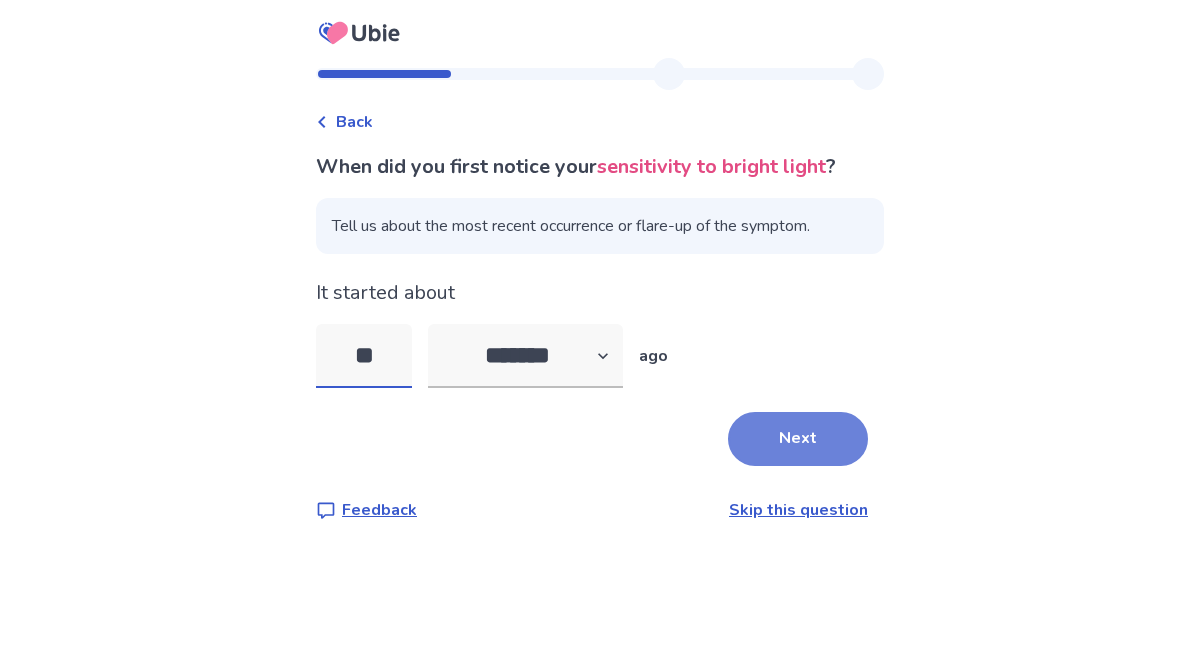 type on "**" 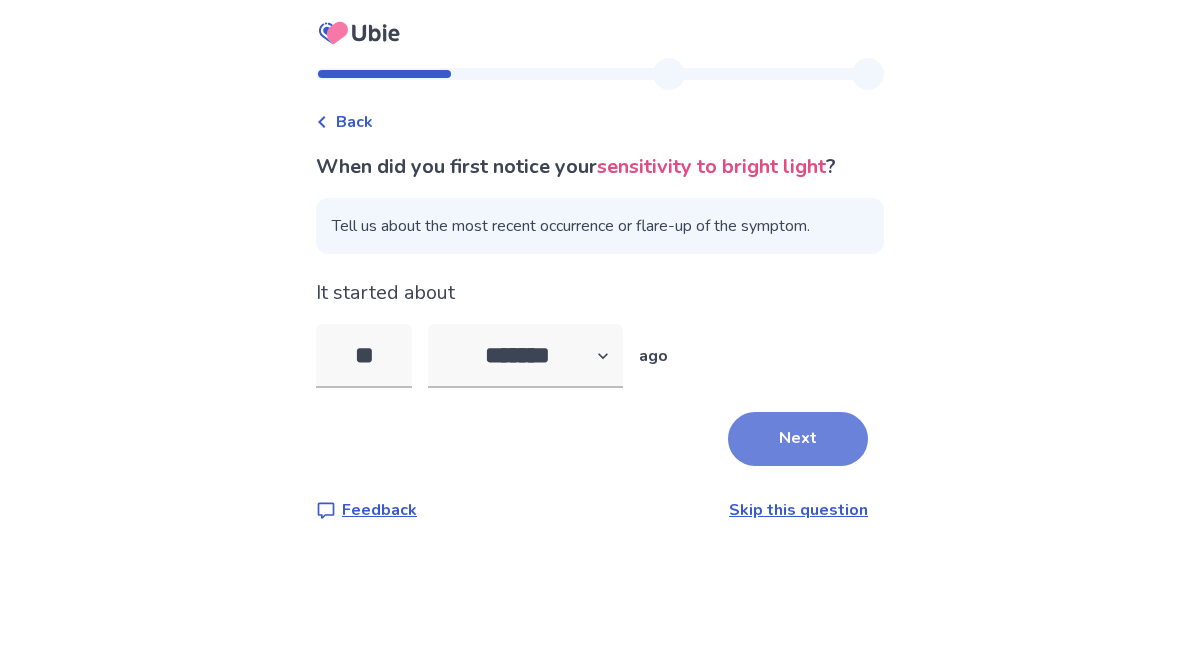 click on "Next" at bounding box center (798, 439) 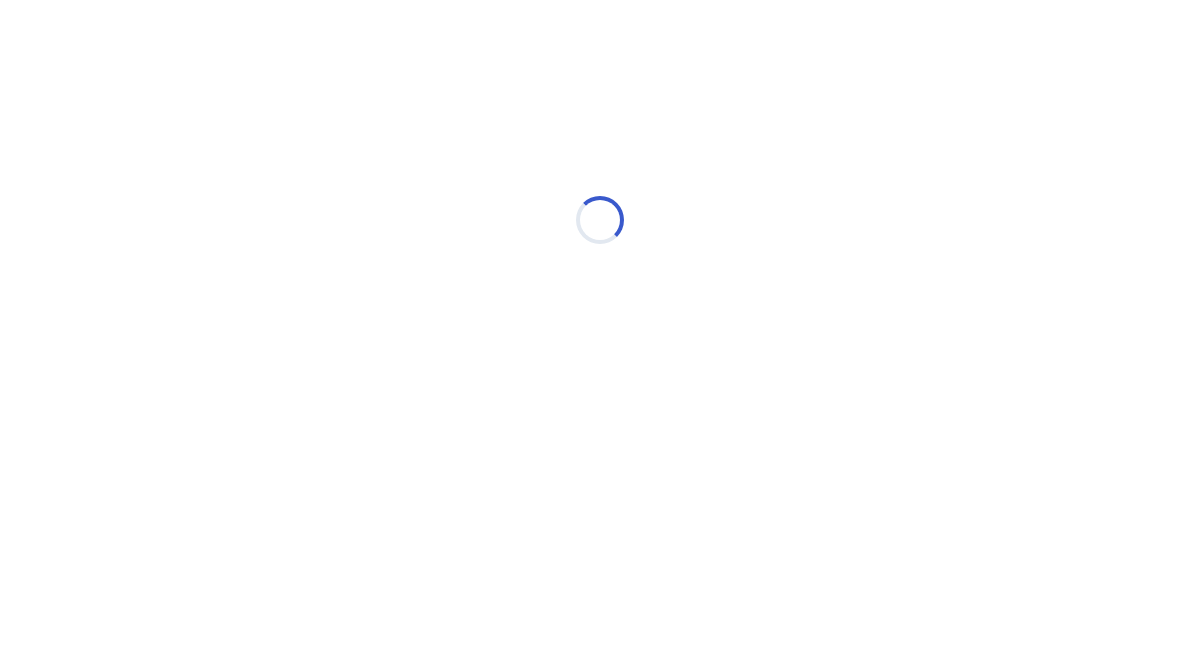 select on "*" 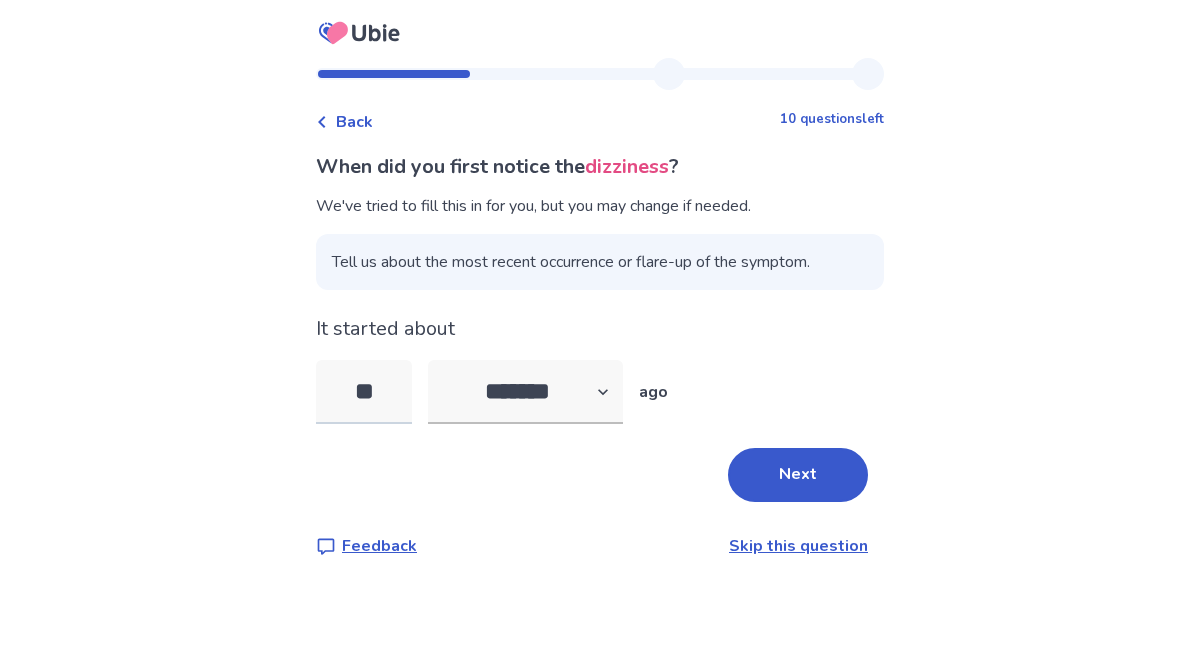 drag, startPoint x: 399, startPoint y: 394, endPoint x: 355, endPoint y: 388, distance: 44.407207 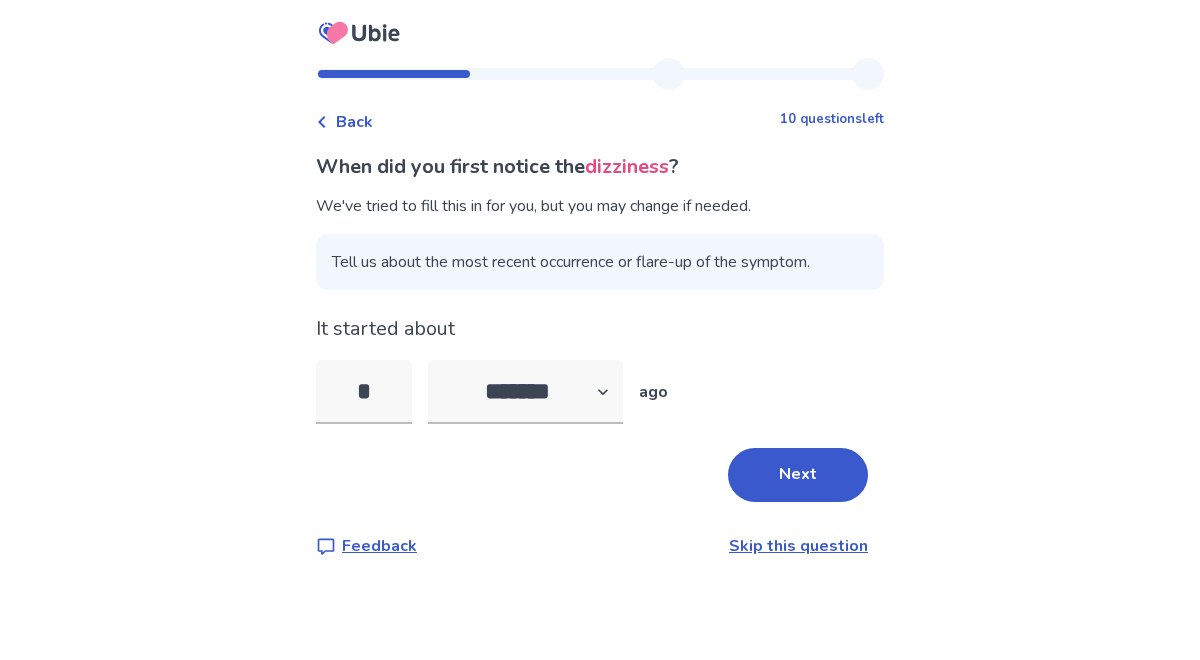 type on "*" 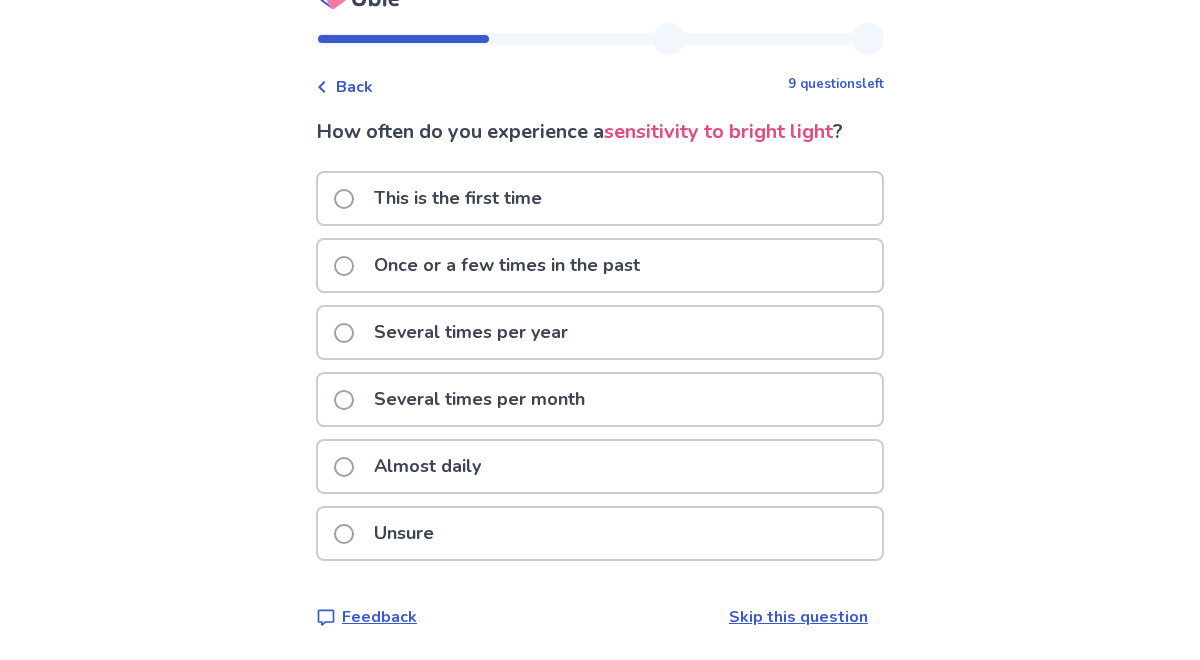 scroll, scrollTop: 36, scrollLeft: 0, axis: vertical 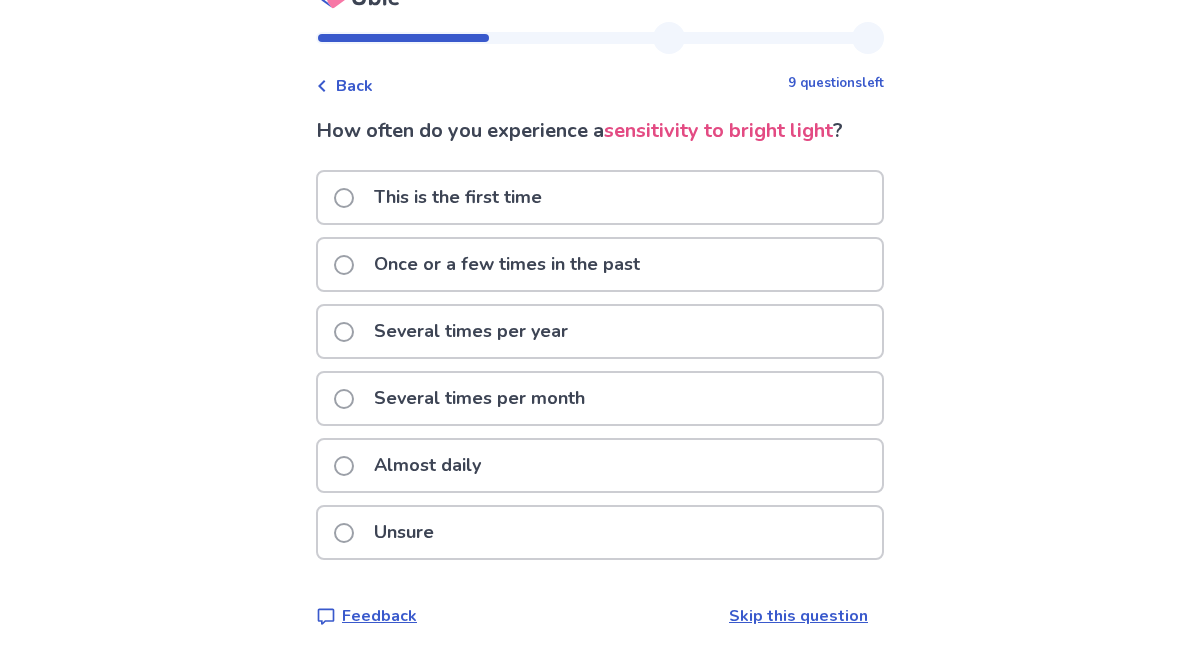 click on "Almost daily" at bounding box center [427, 465] 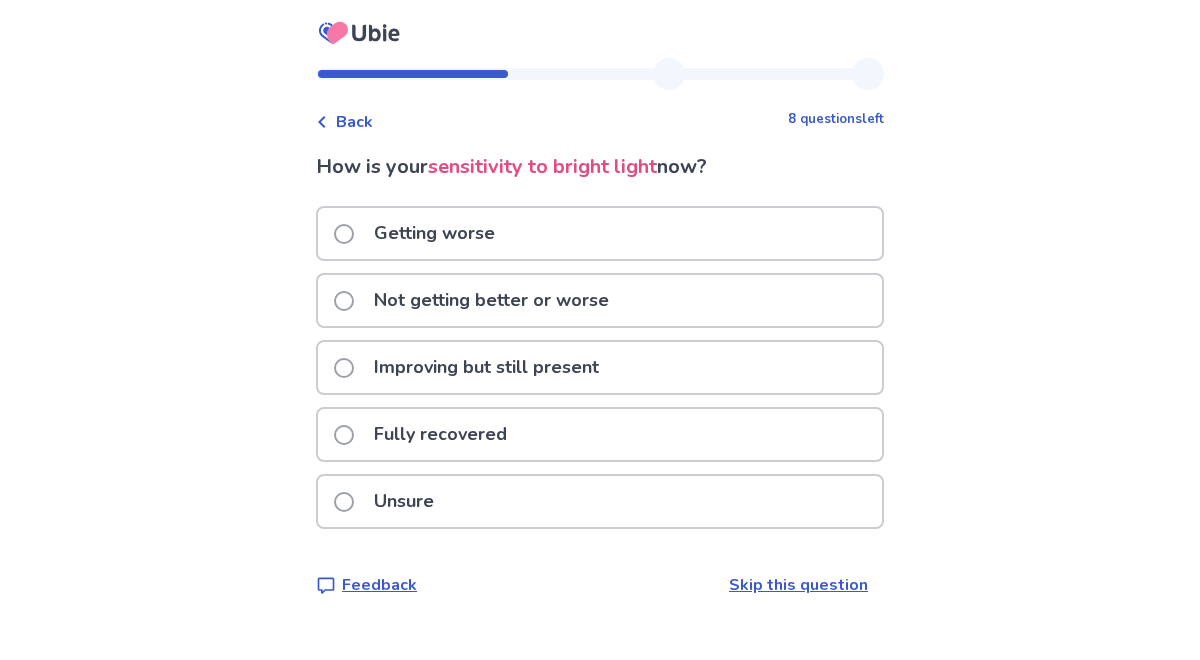 click at bounding box center (344, 301) 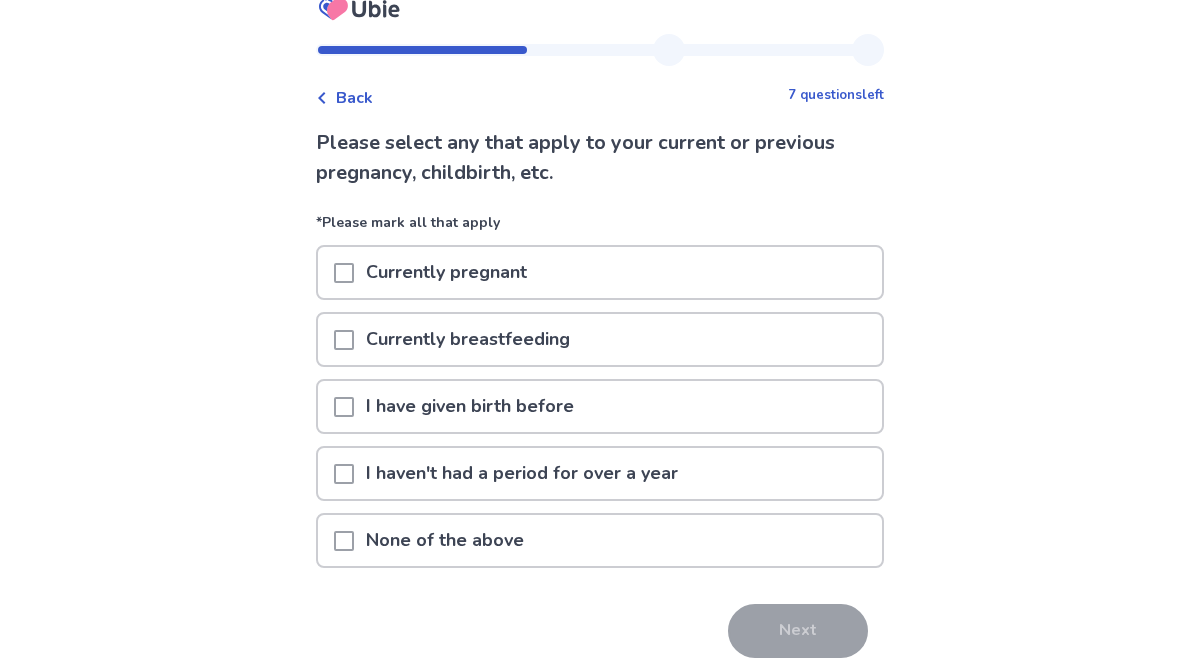 scroll, scrollTop: 26, scrollLeft: 0, axis: vertical 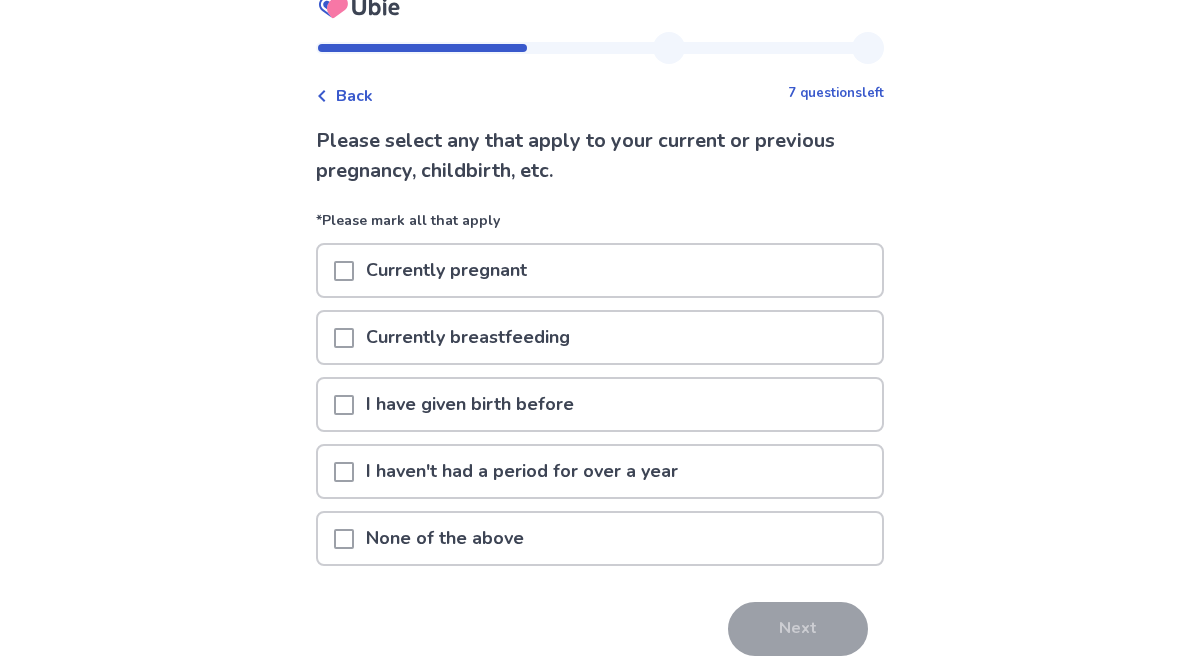 click at bounding box center (344, 539) 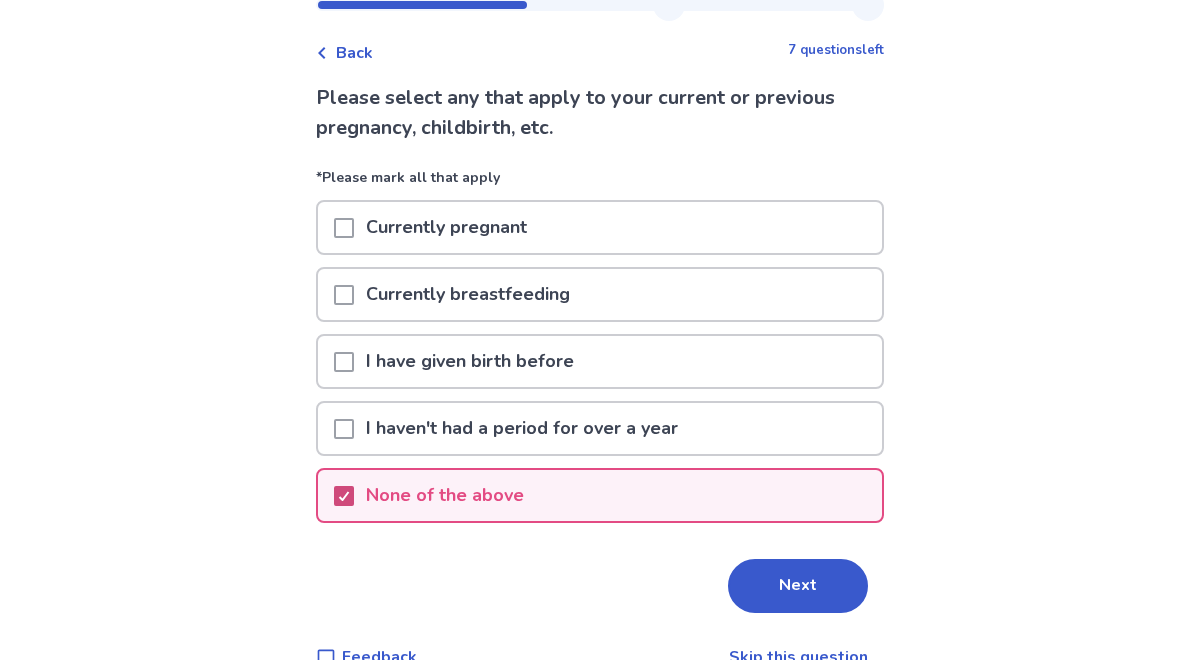 scroll, scrollTop: 77, scrollLeft: 0, axis: vertical 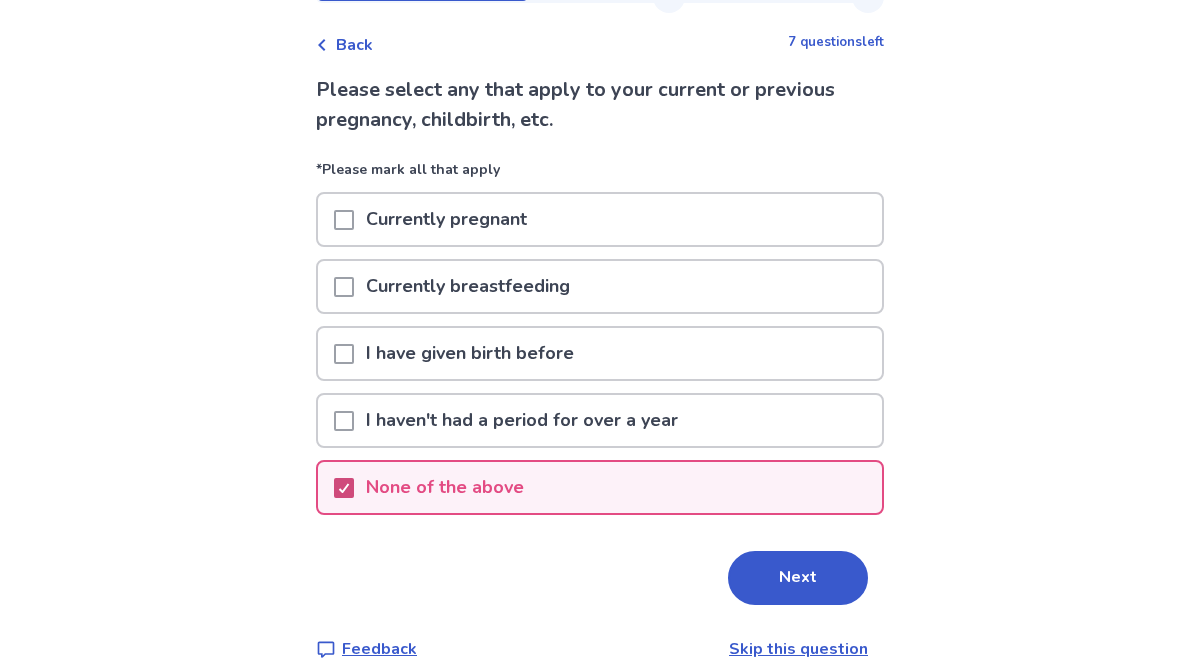 click at bounding box center (344, 488) 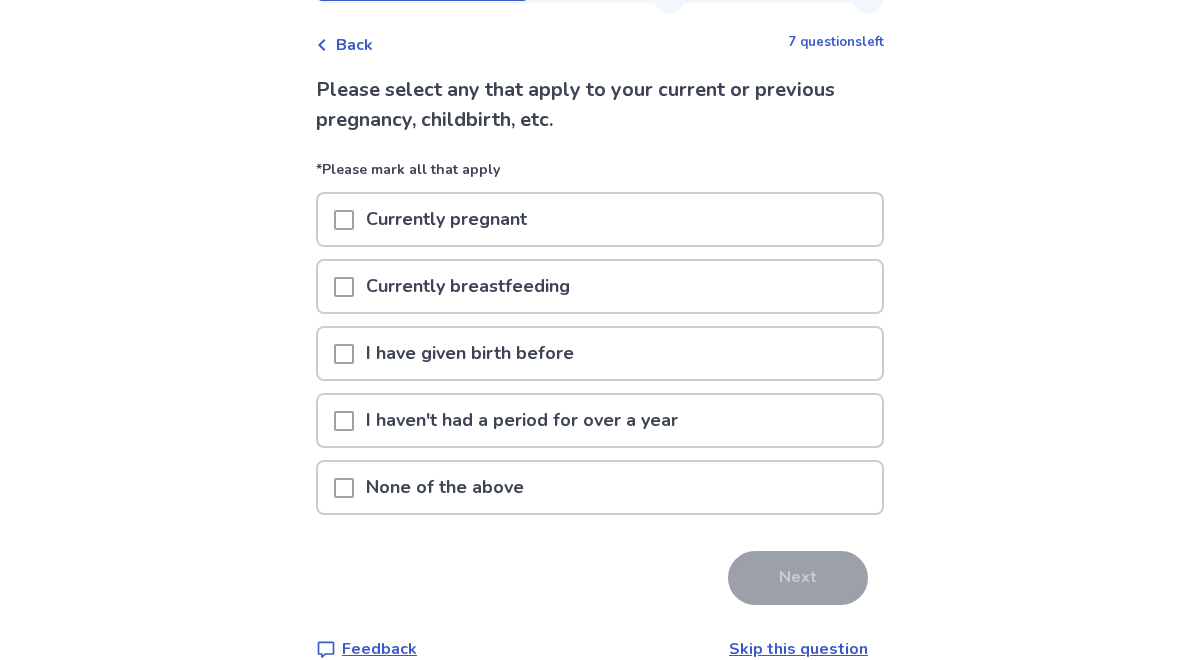 click at bounding box center (344, 488) 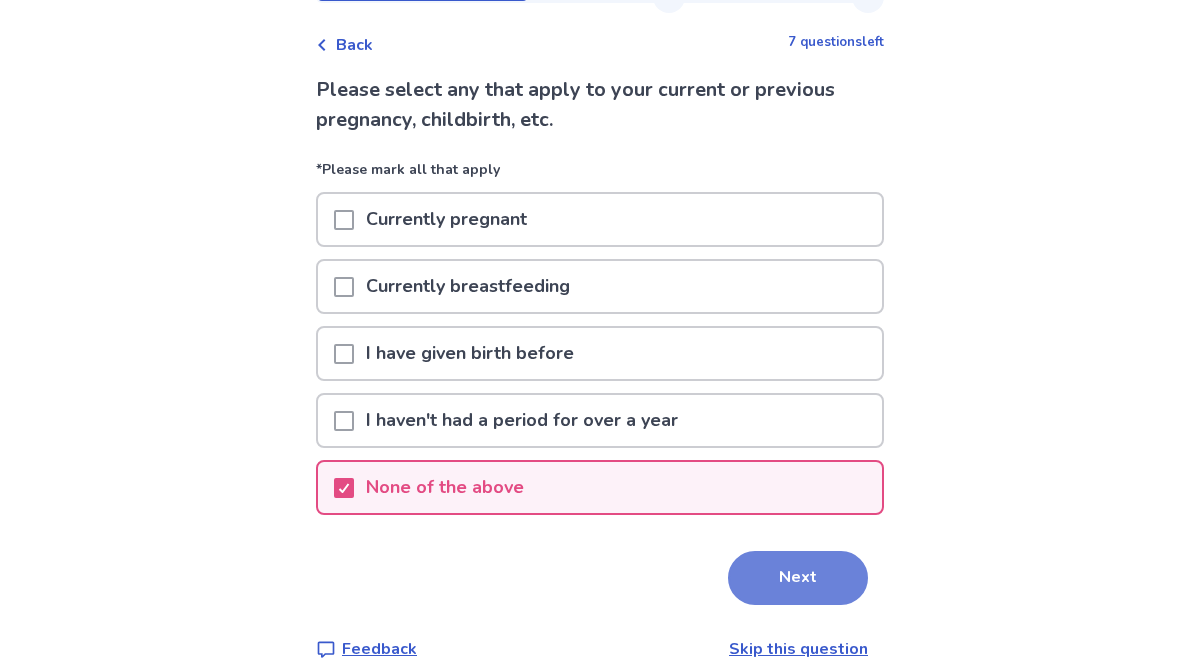 click on "Next" at bounding box center [798, 578] 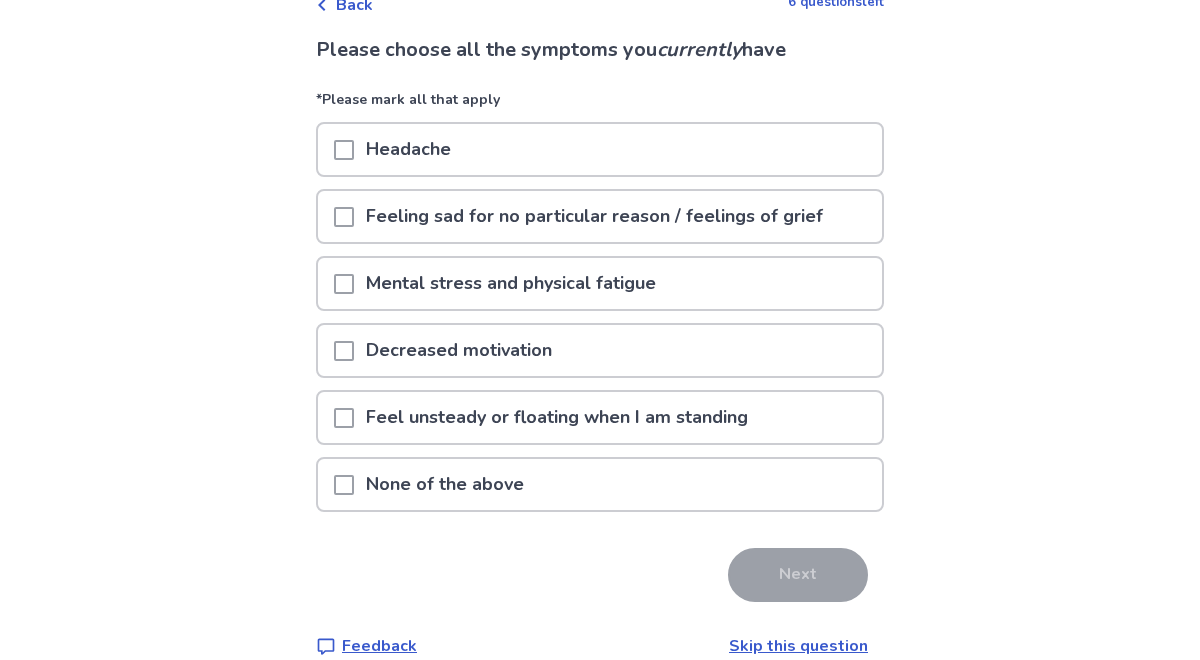 scroll, scrollTop: 100, scrollLeft: 0, axis: vertical 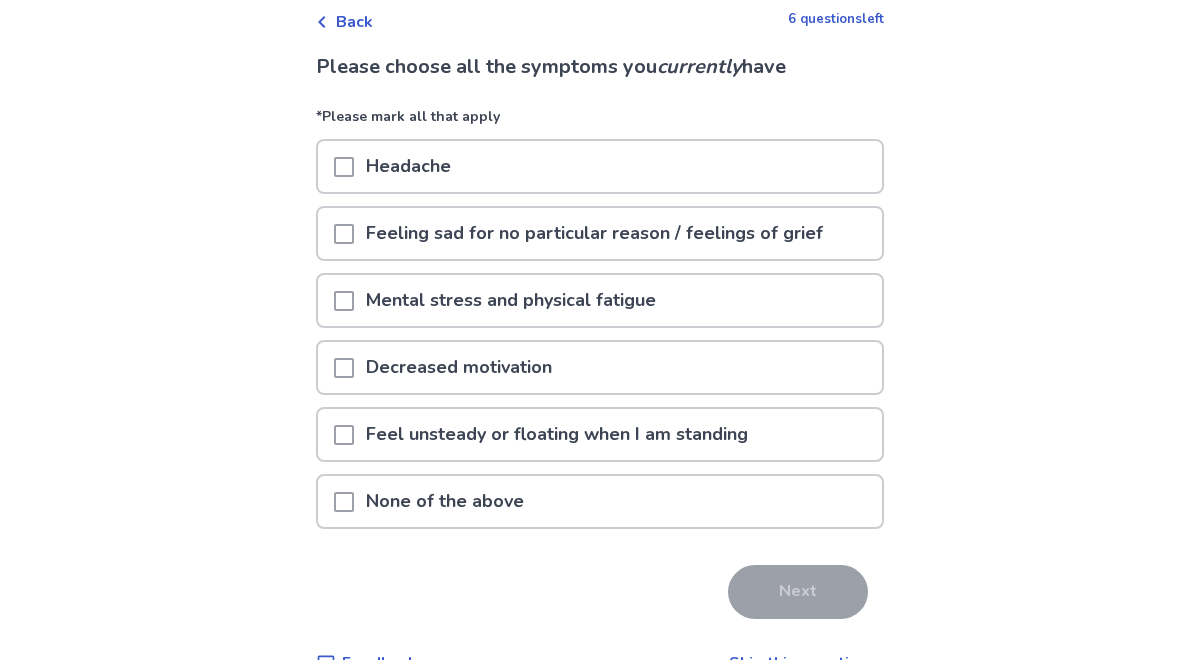 click on "Headache" at bounding box center (408, 166) 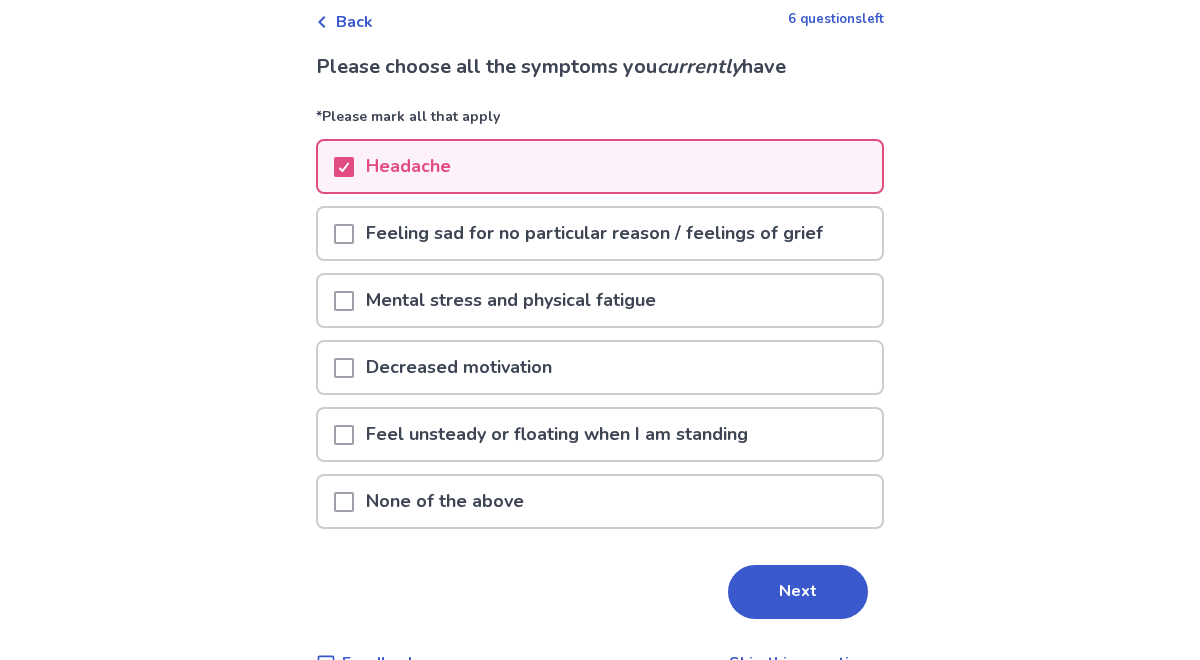 click at bounding box center [344, 368] 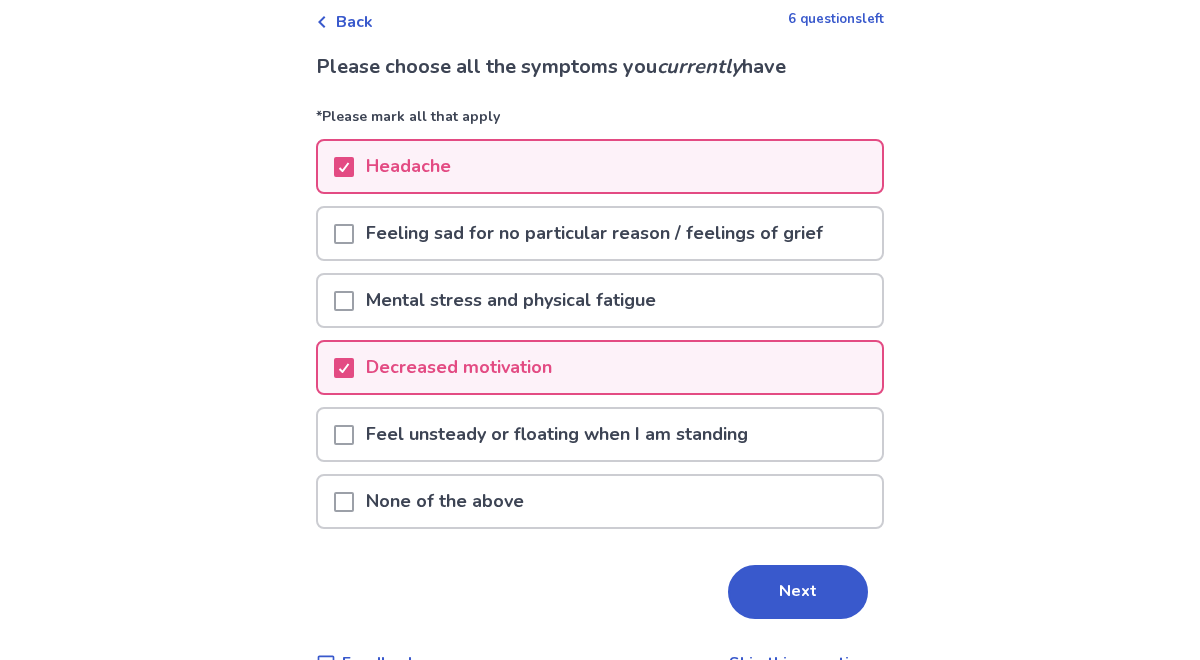 click on "Next" at bounding box center [798, 592] 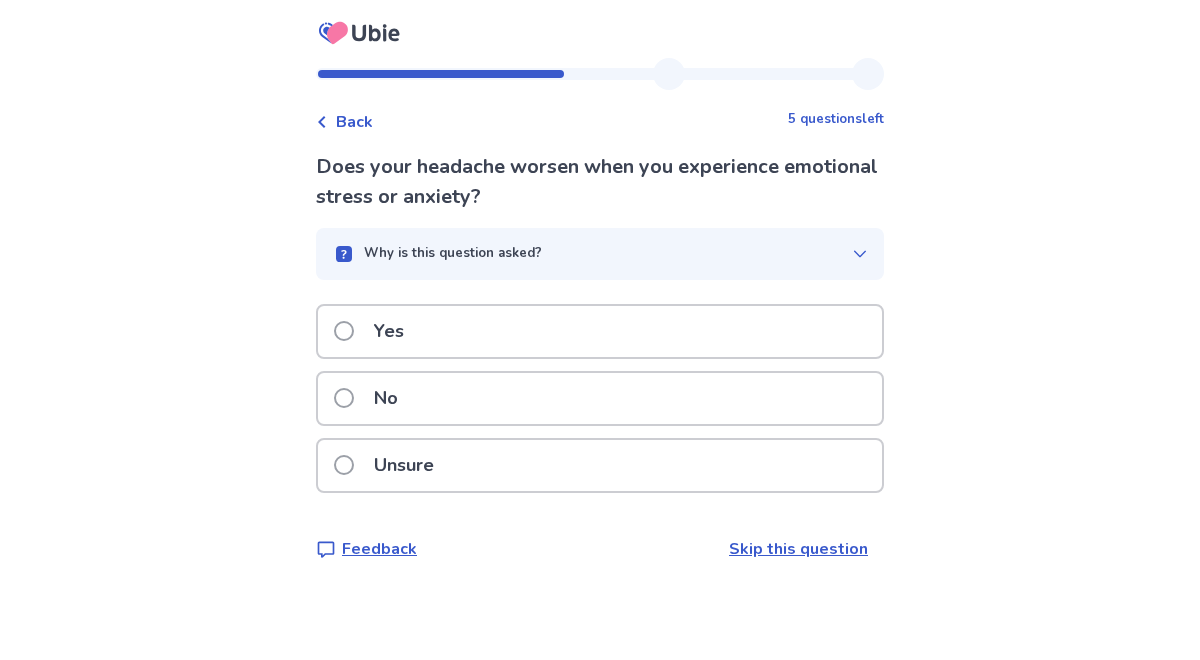 click at bounding box center (344, 398) 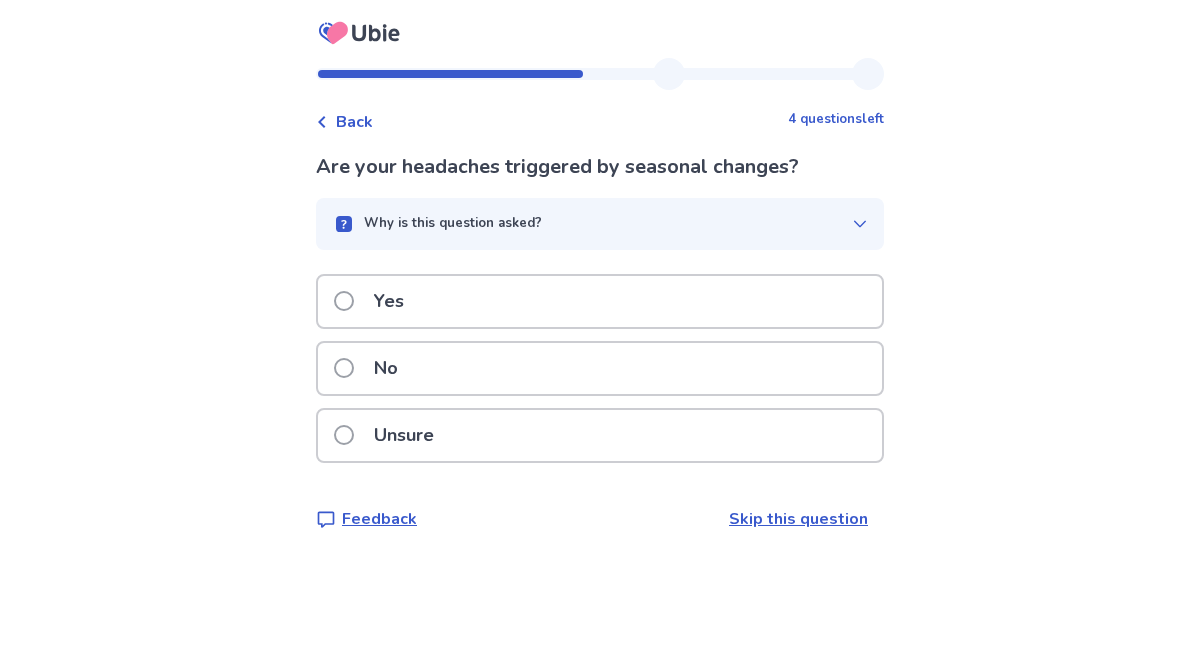 click at bounding box center [344, 301] 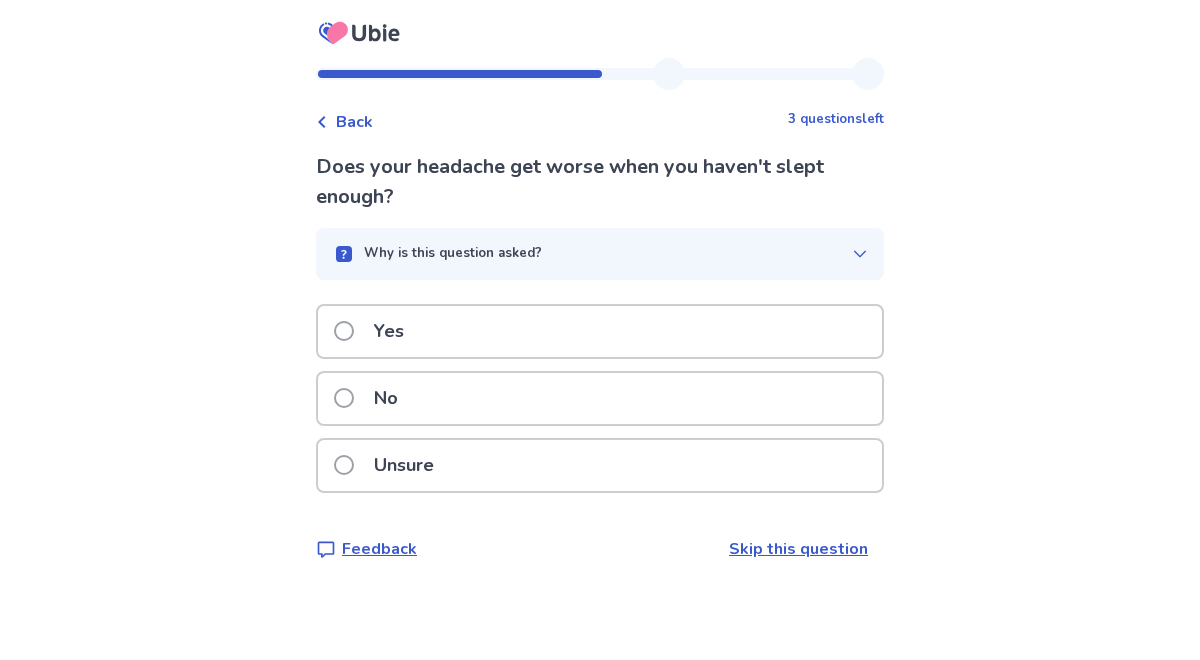 click at bounding box center (344, 331) 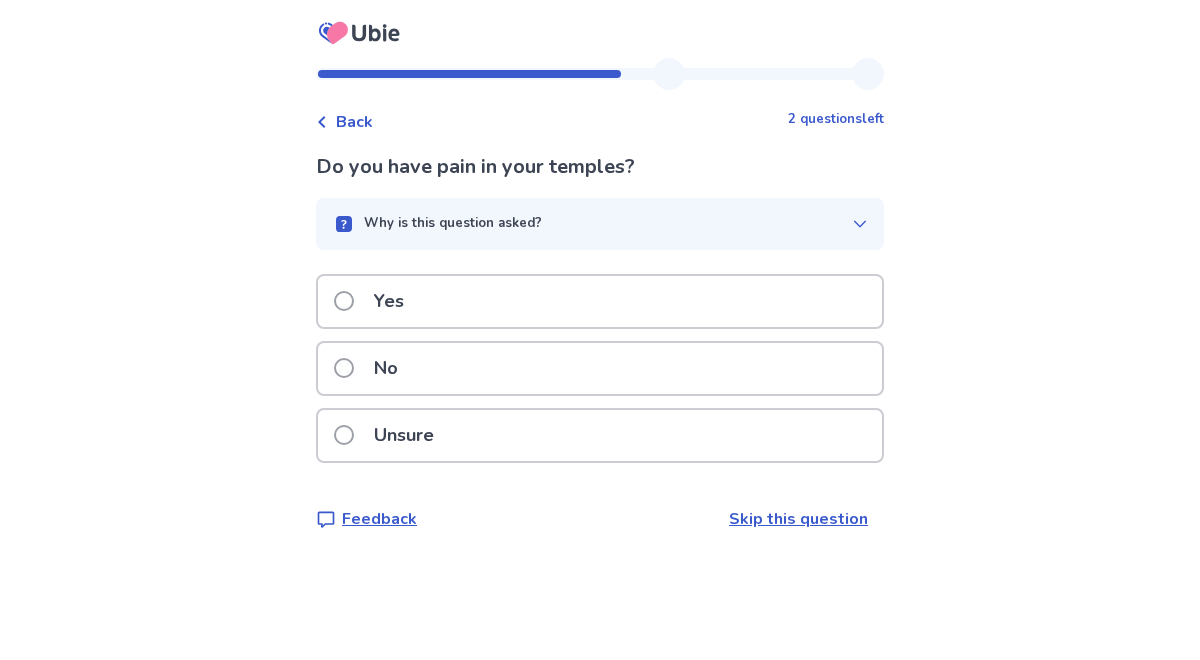 click at bounding box center [344, 368] 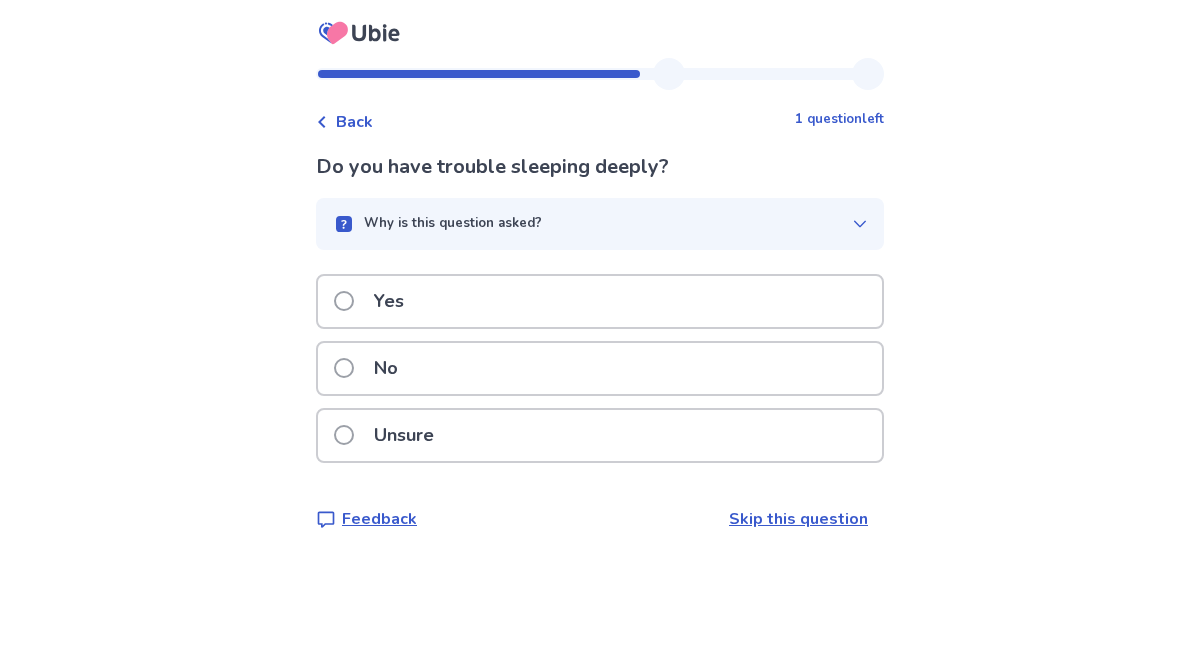 click at bounding box center [344, 301] 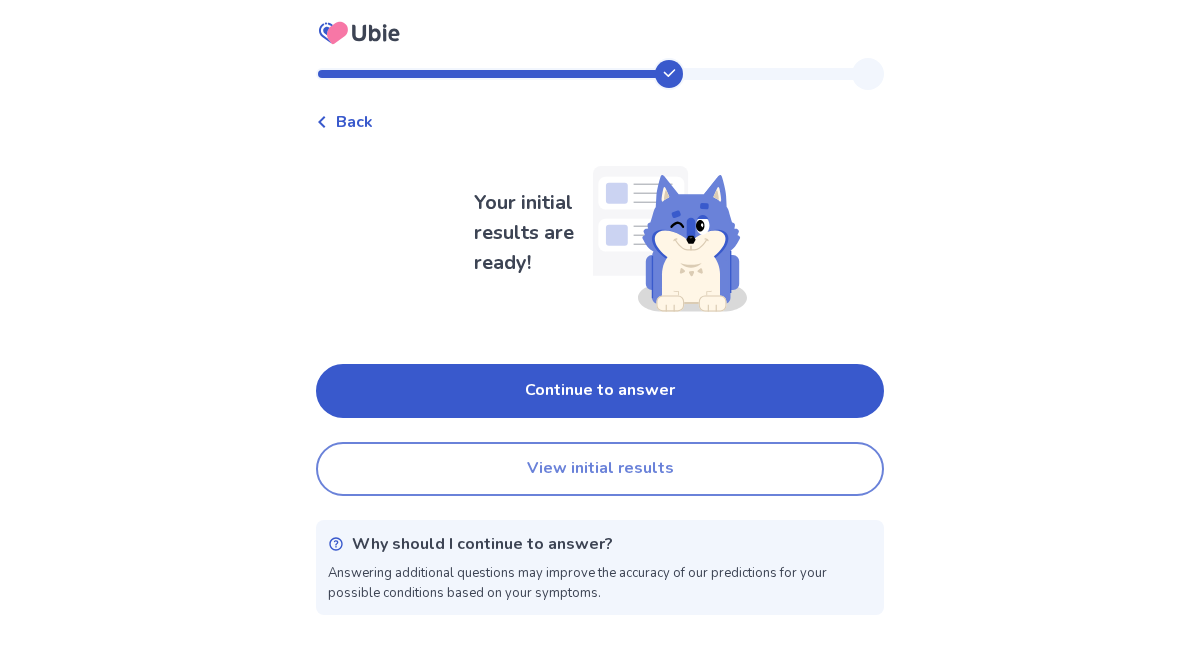 click on "View initial results" at bounding box center (600, 469) 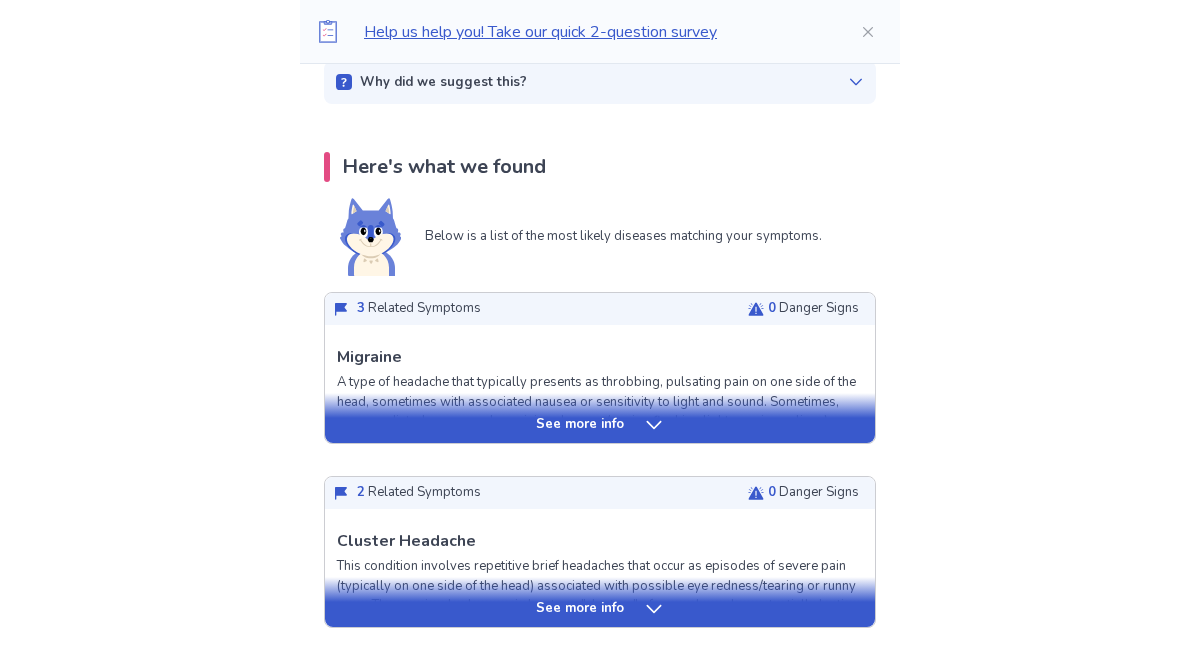 scroll, scrollTop: 344, scrollLeft: 0, axis: vertical 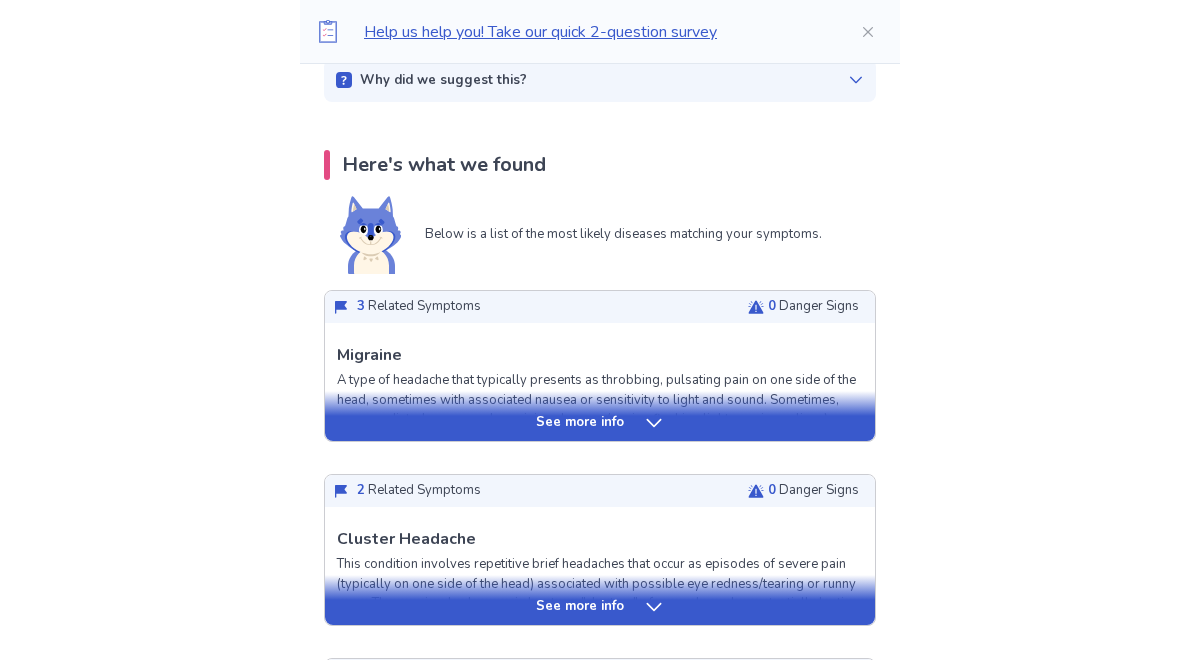 click on "See more info" at bounding box center [580, 423] 